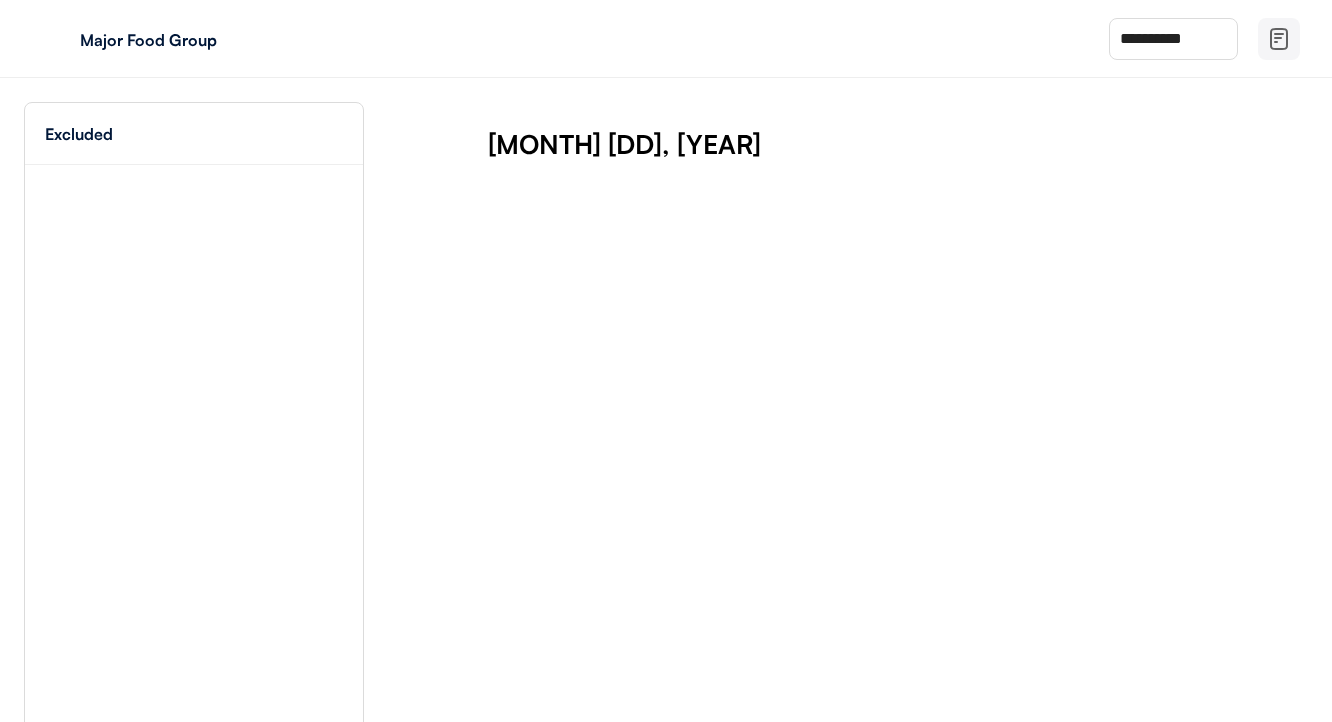 scroll, scrollTop: 0, scrollLeft: 0, axis: both 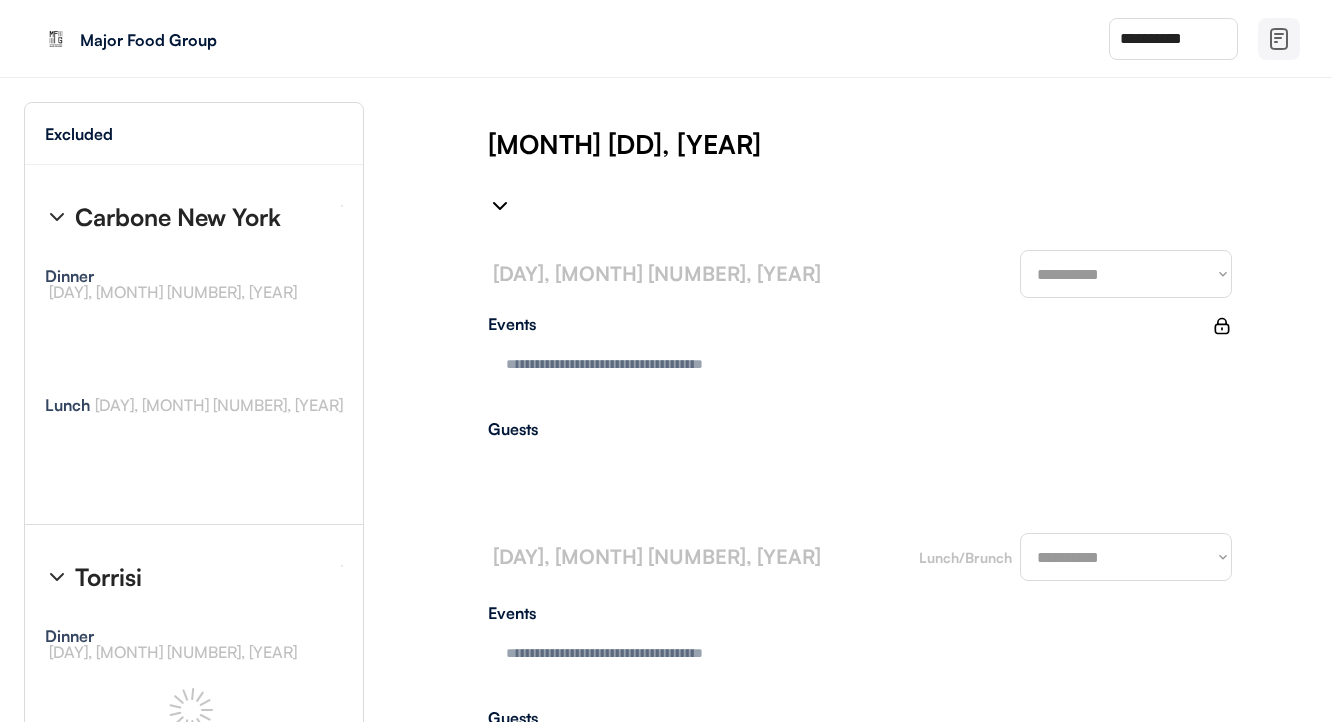type on "**********" 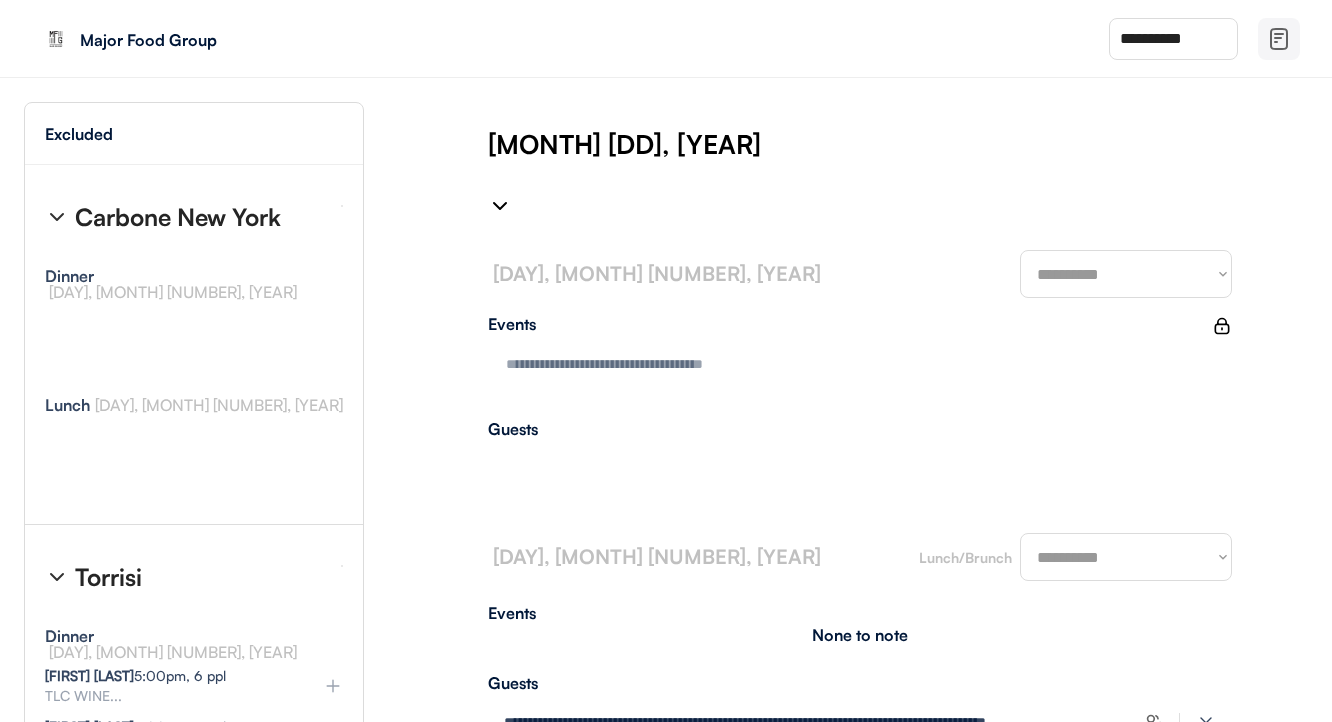 type on "**********" 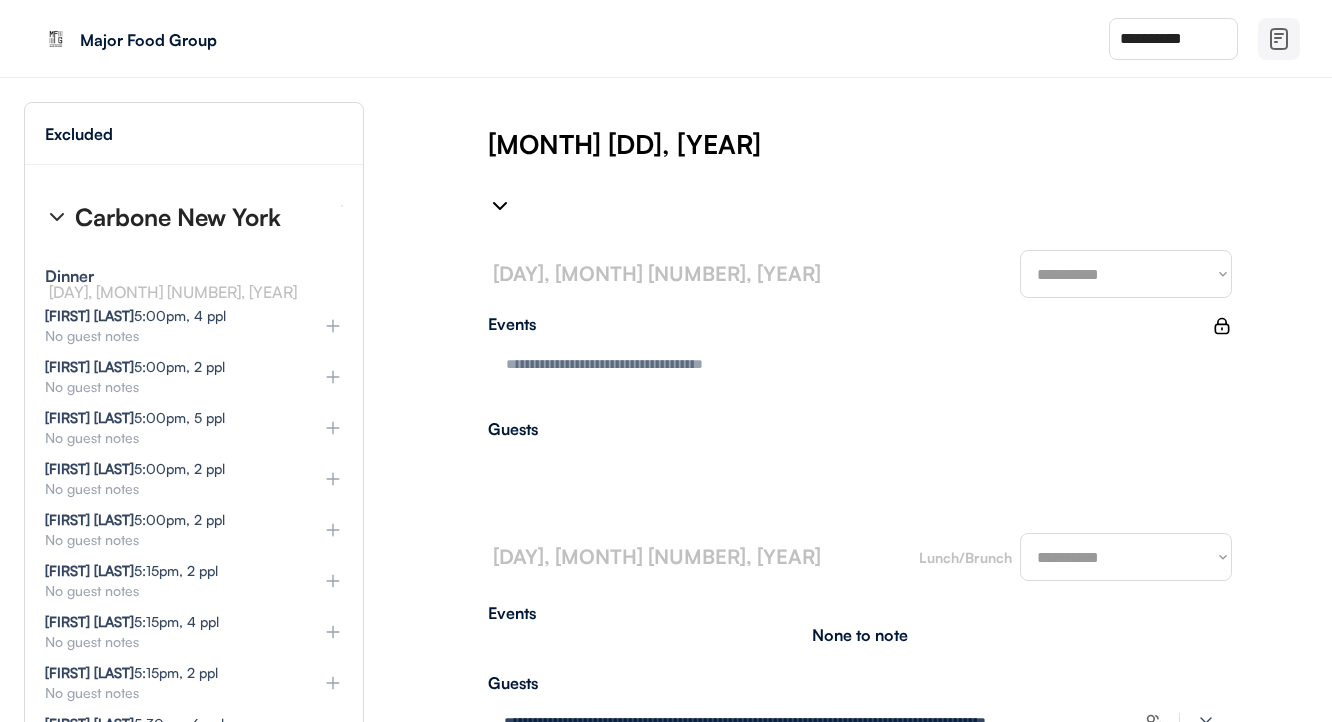 type on "**********" 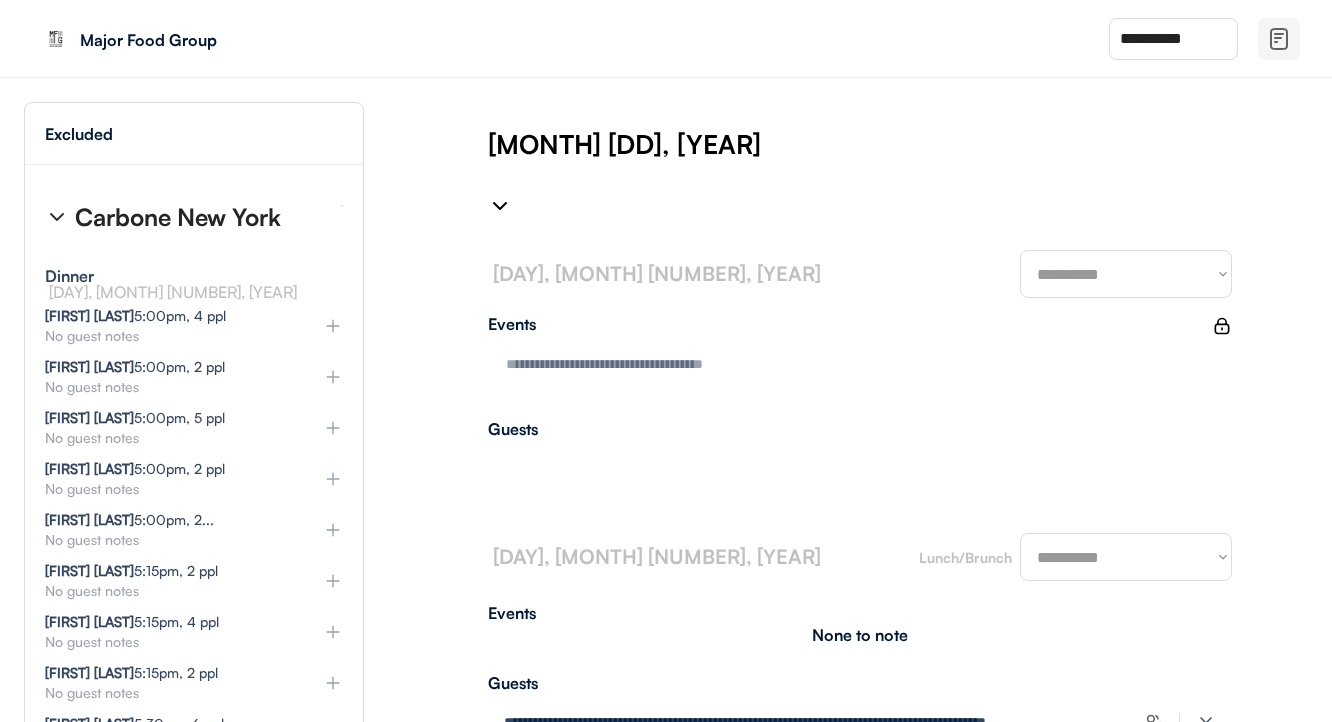 type on "**********" 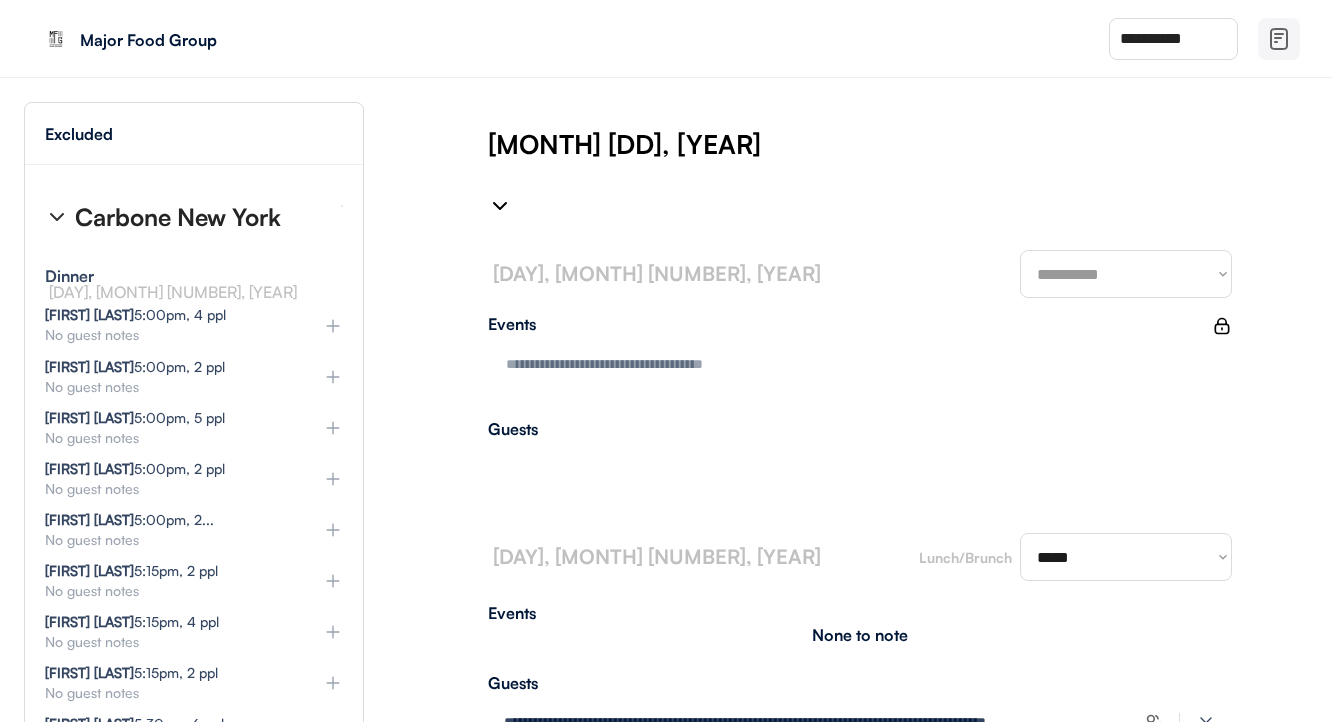 select on "********" 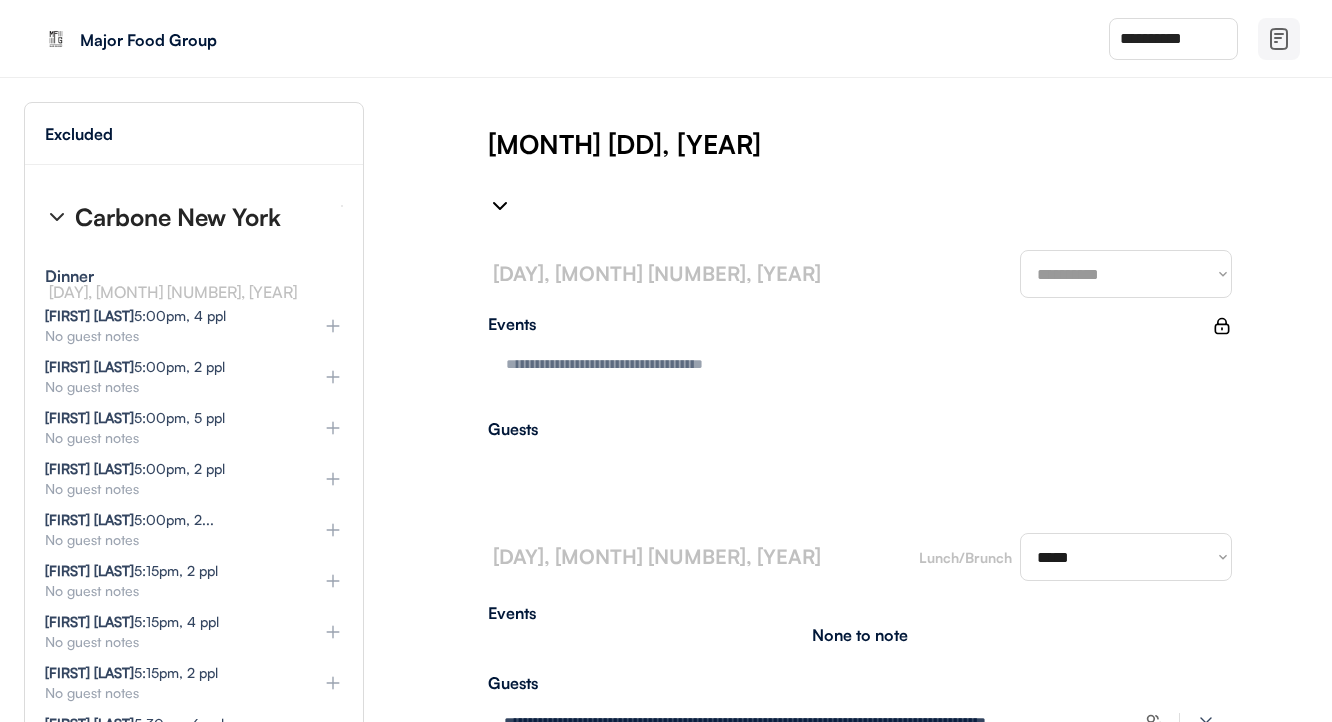 select on "********" 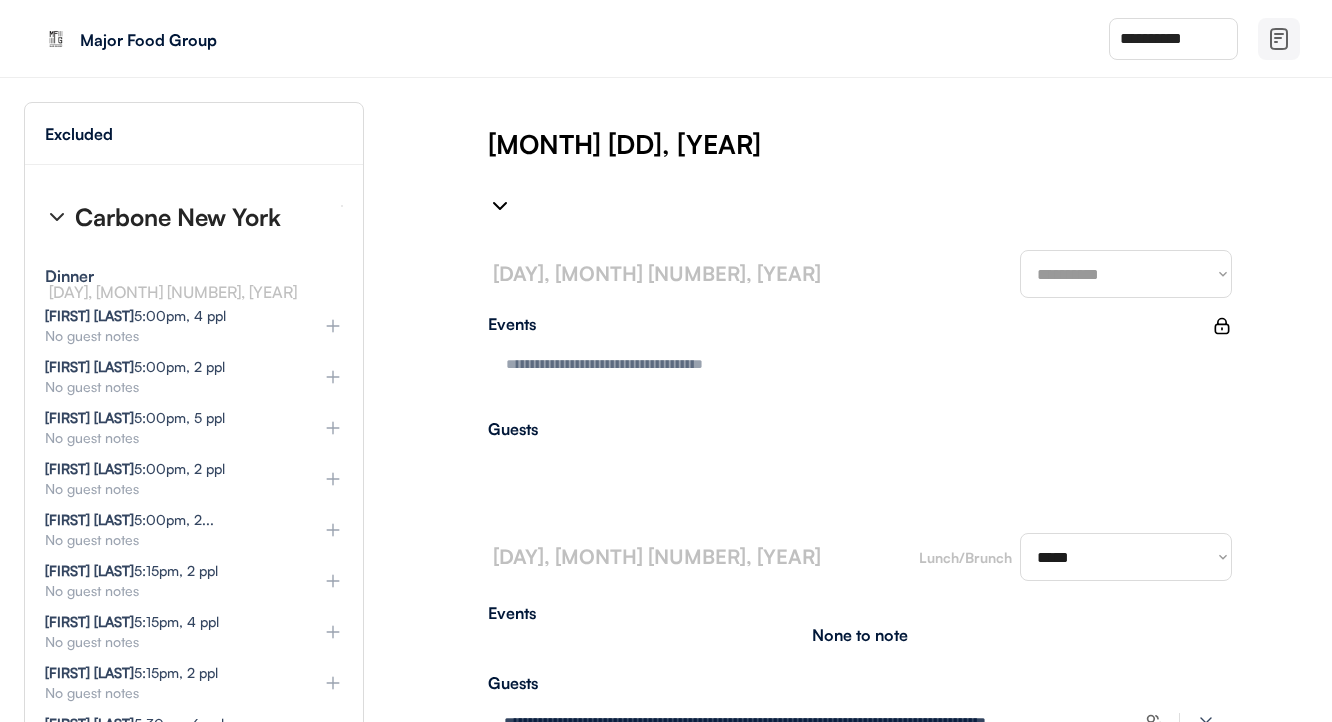 type on "**********" 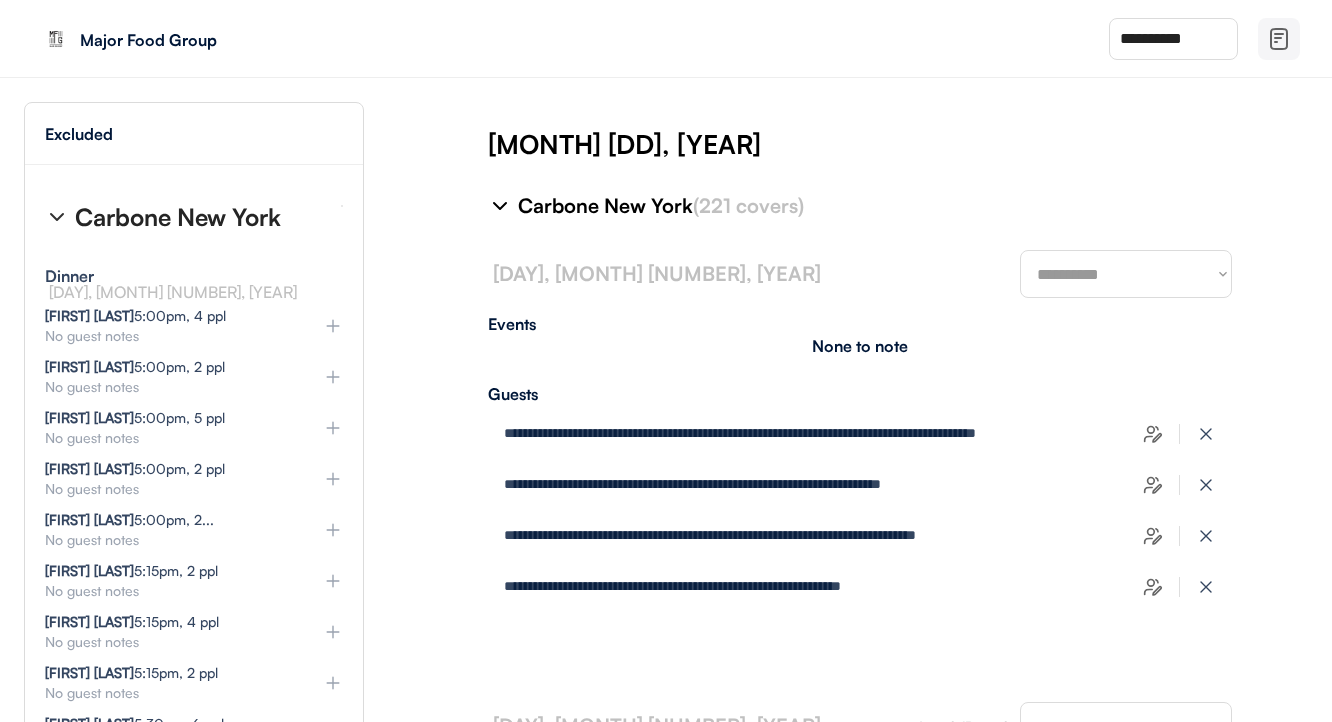 select on "********" 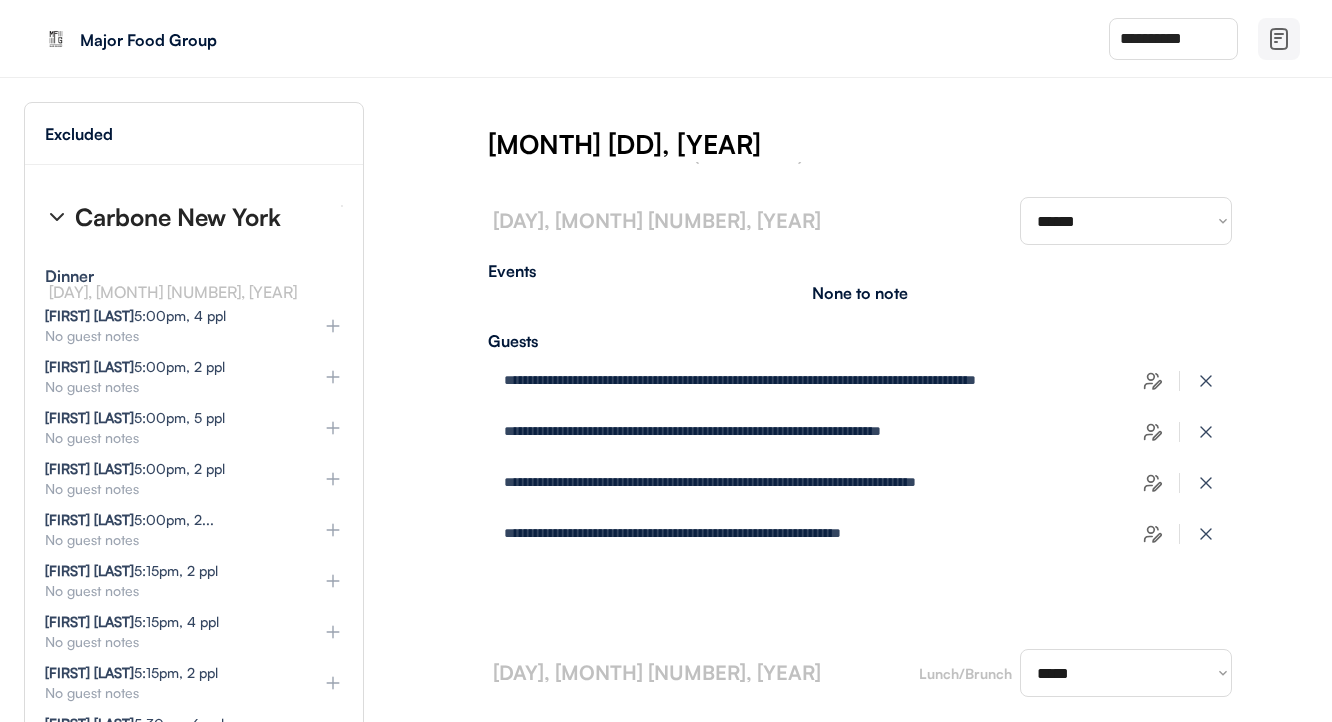 scroll, scrollTop: 59, scrollLeft: 0, axis: vertical 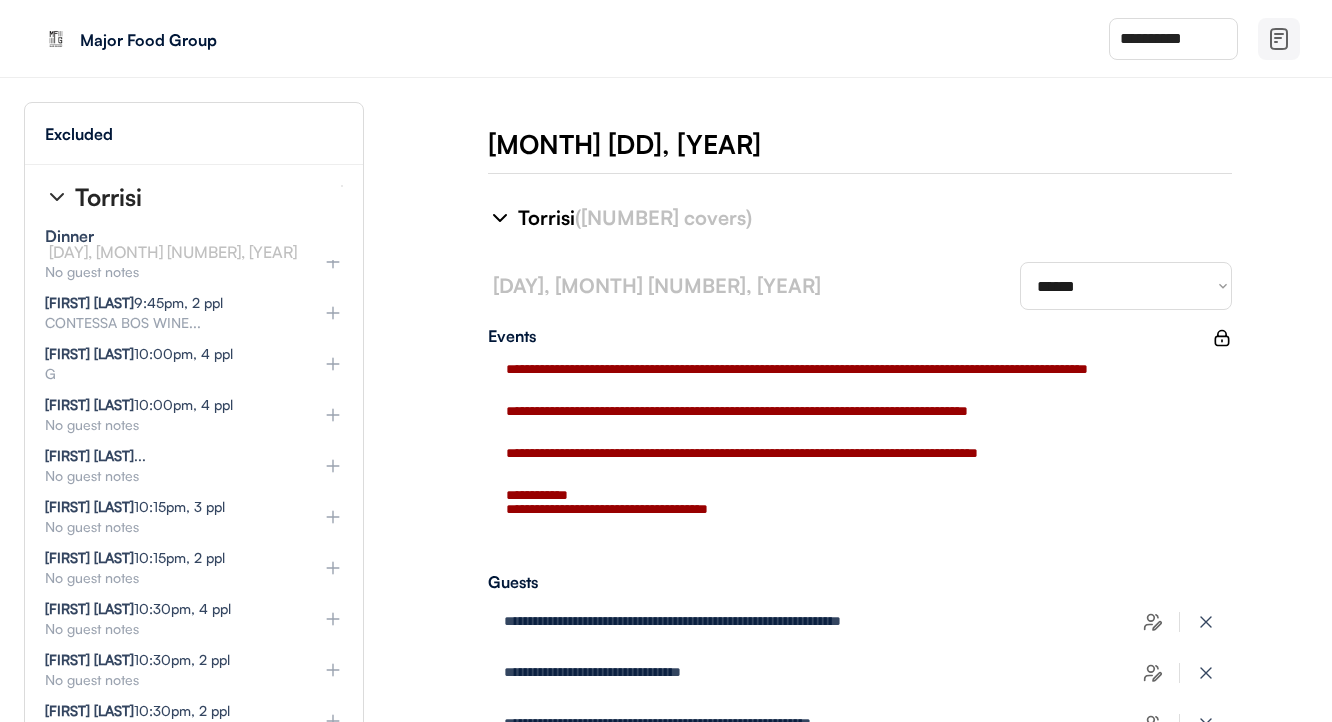 click 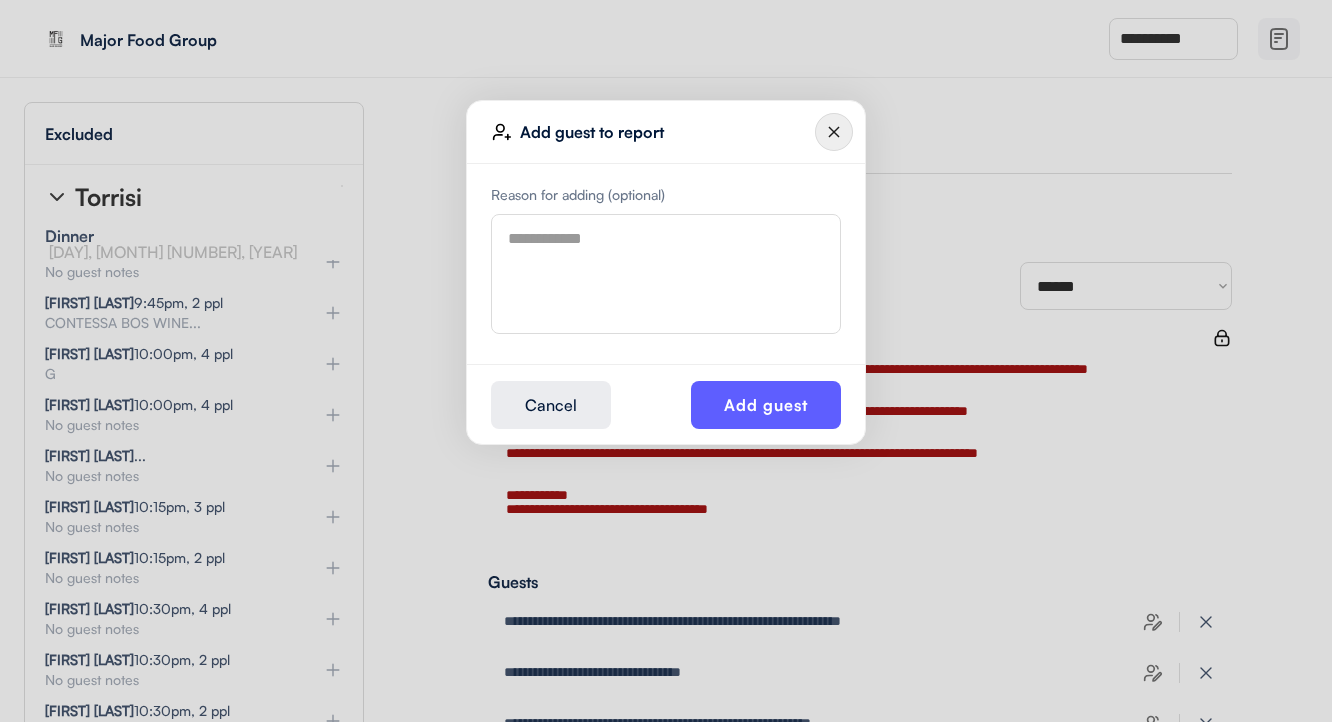 click at bounding box center [666, 274] 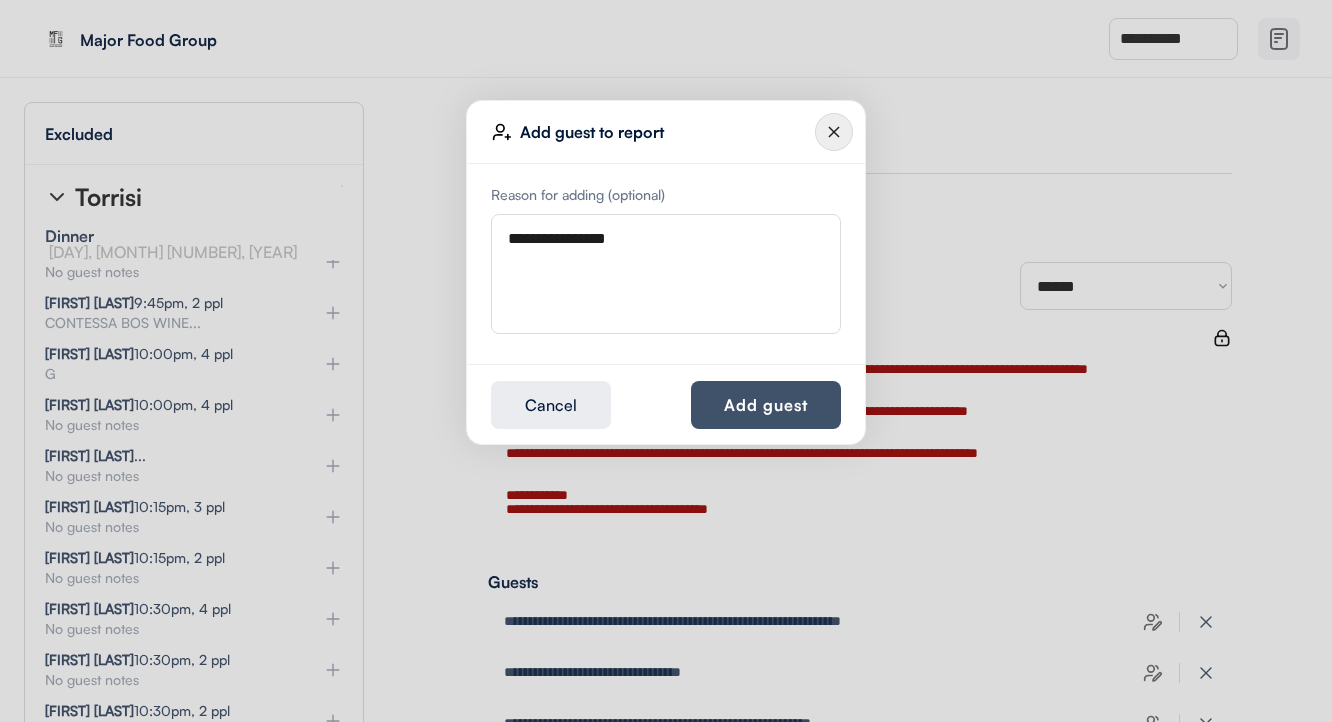 type on "**********" 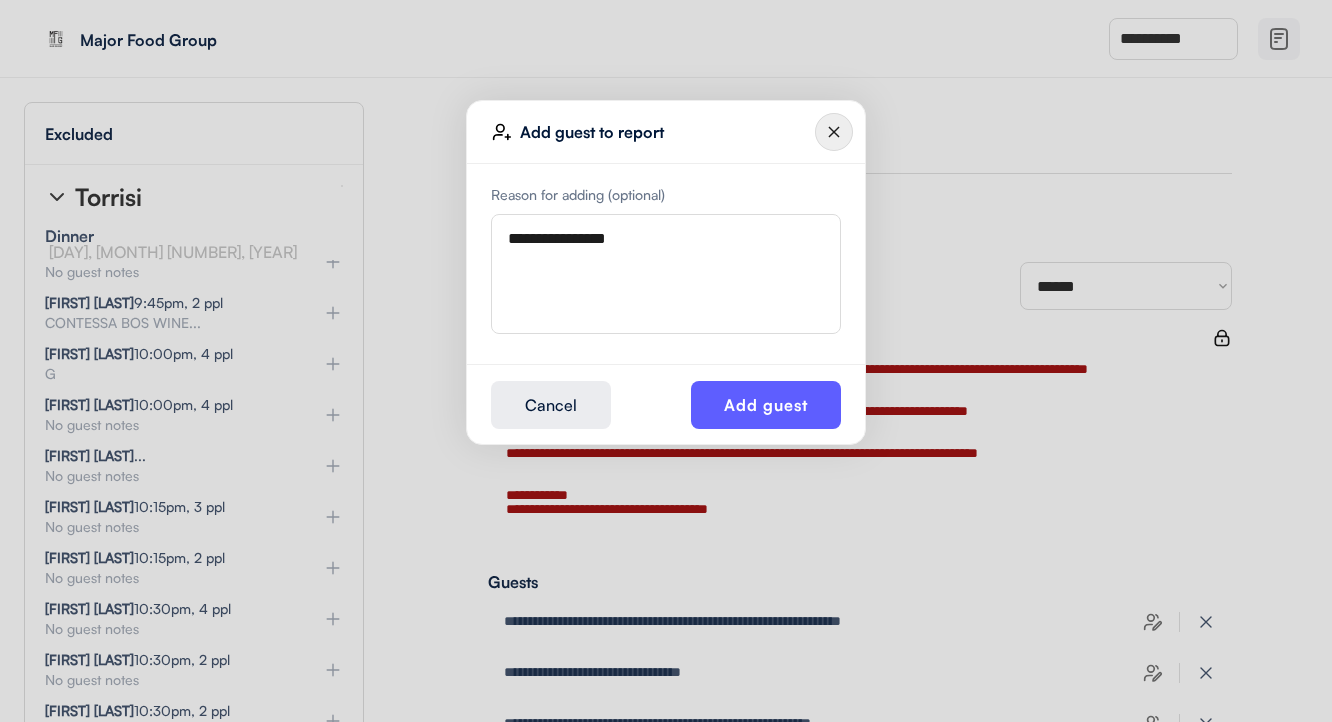type 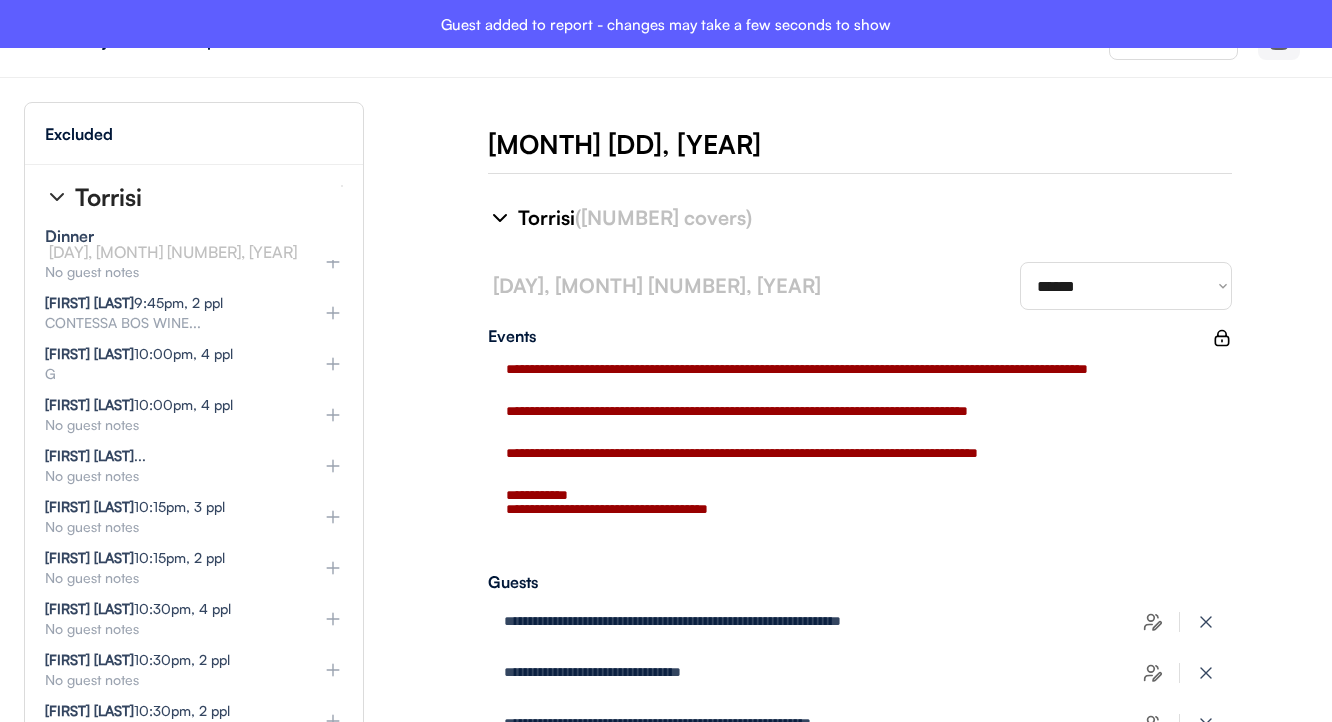 type on "**********" 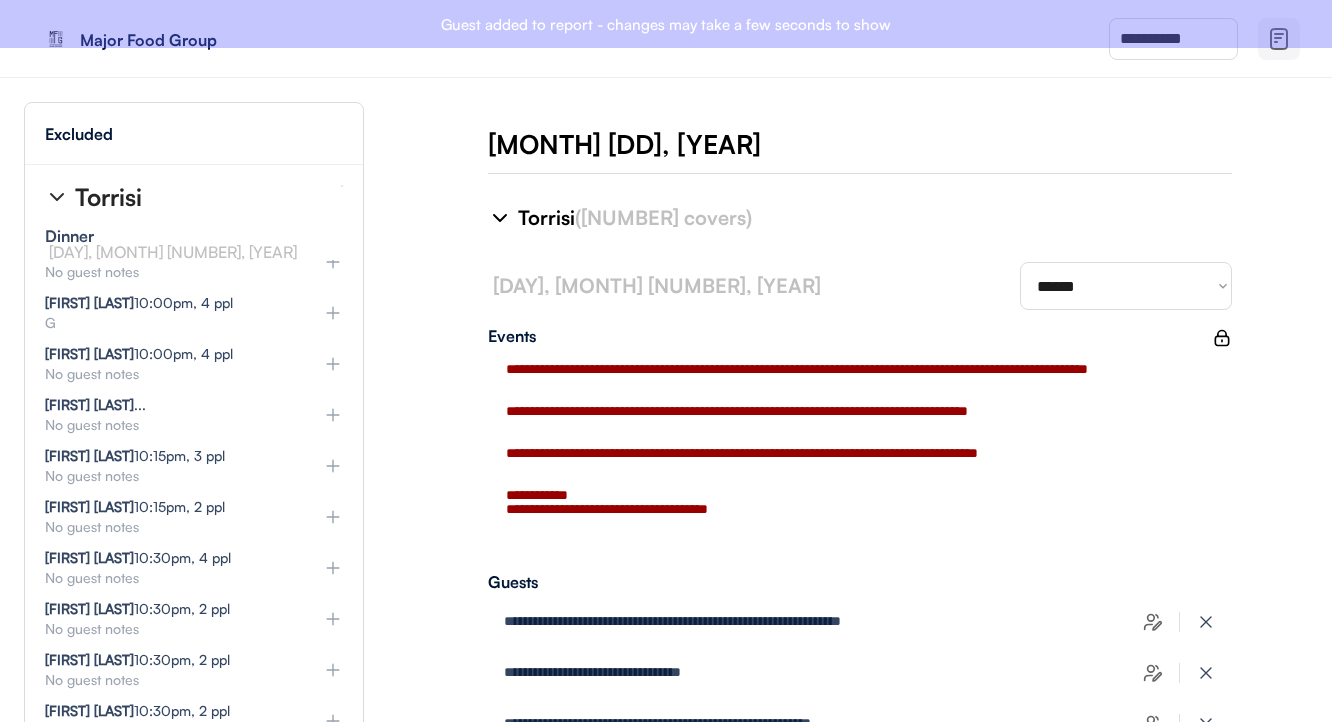 type on "**********" 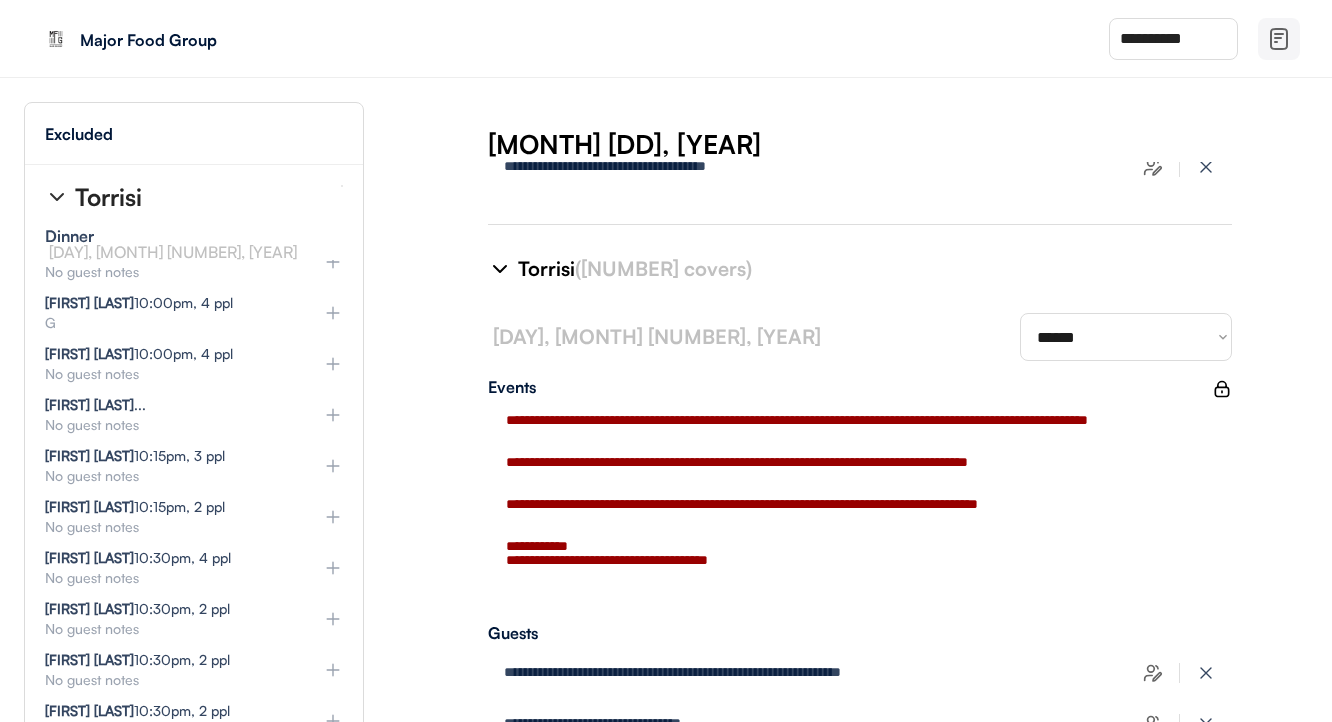 type on "**********" 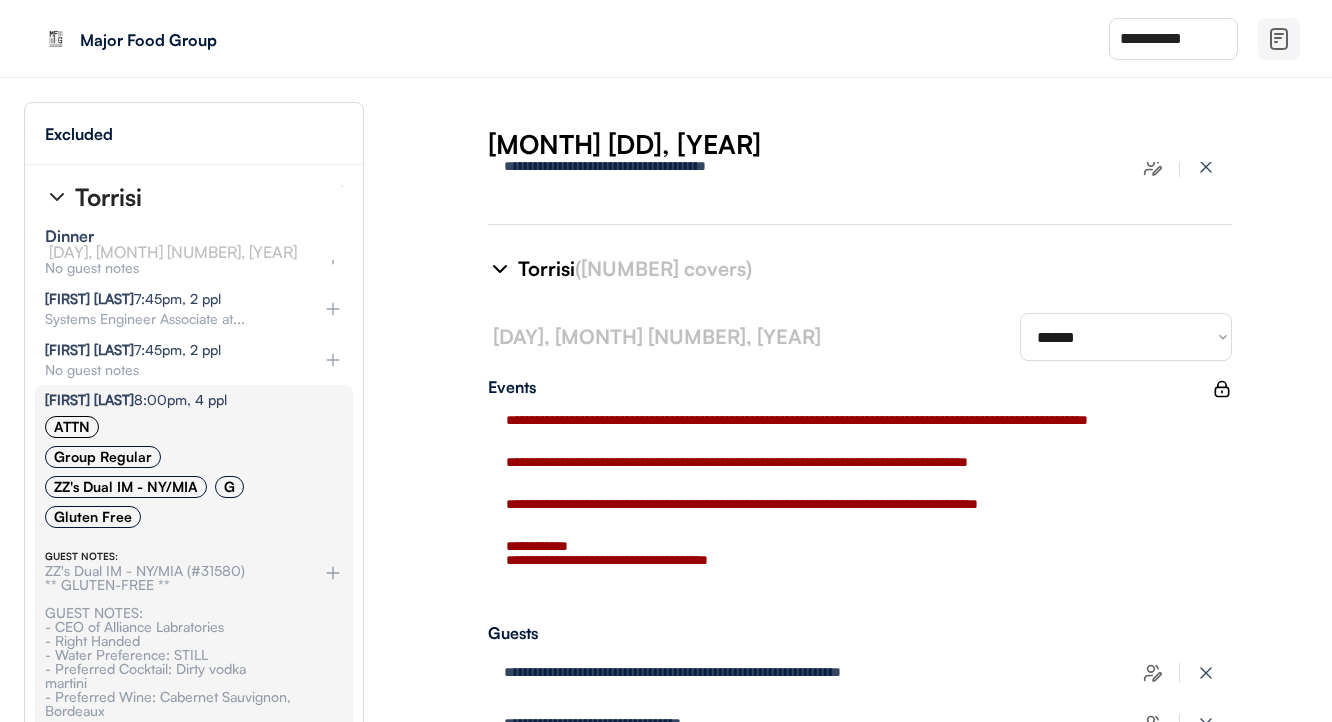 scroll, scrollTop: 7157, scrollLeft: 0, axis: vertical 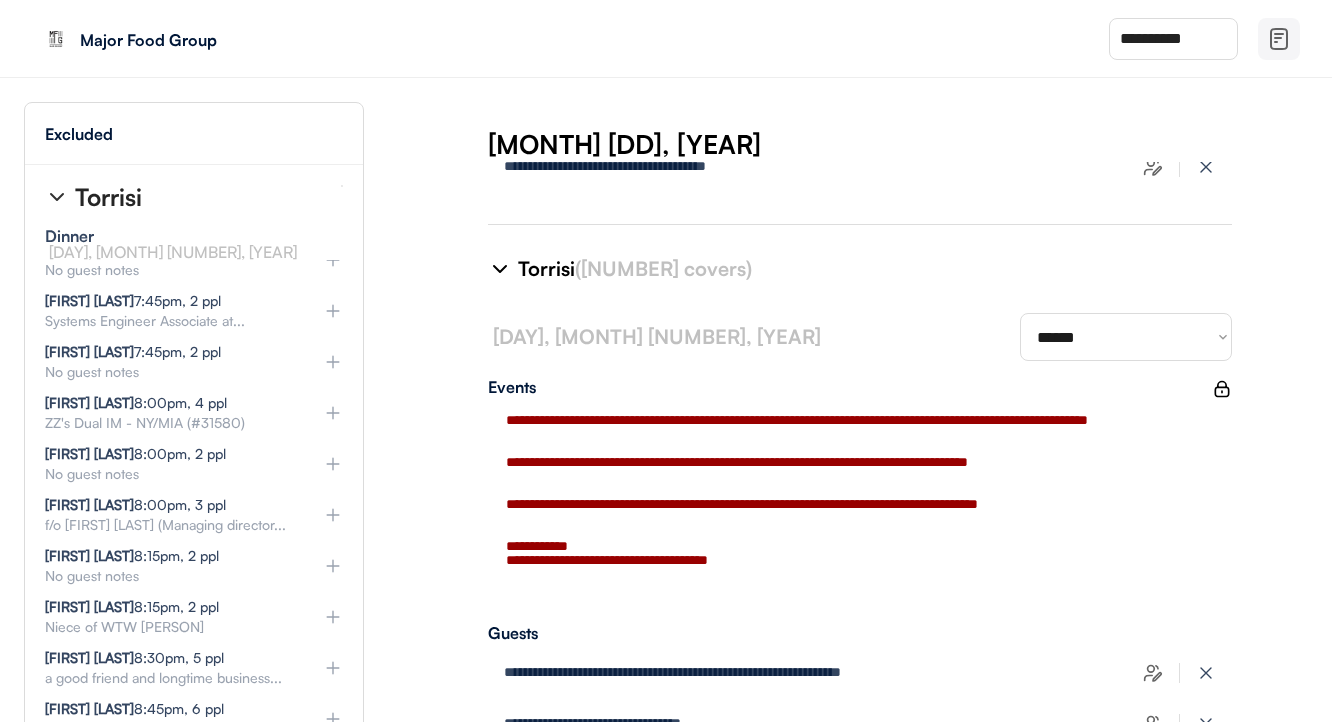 click 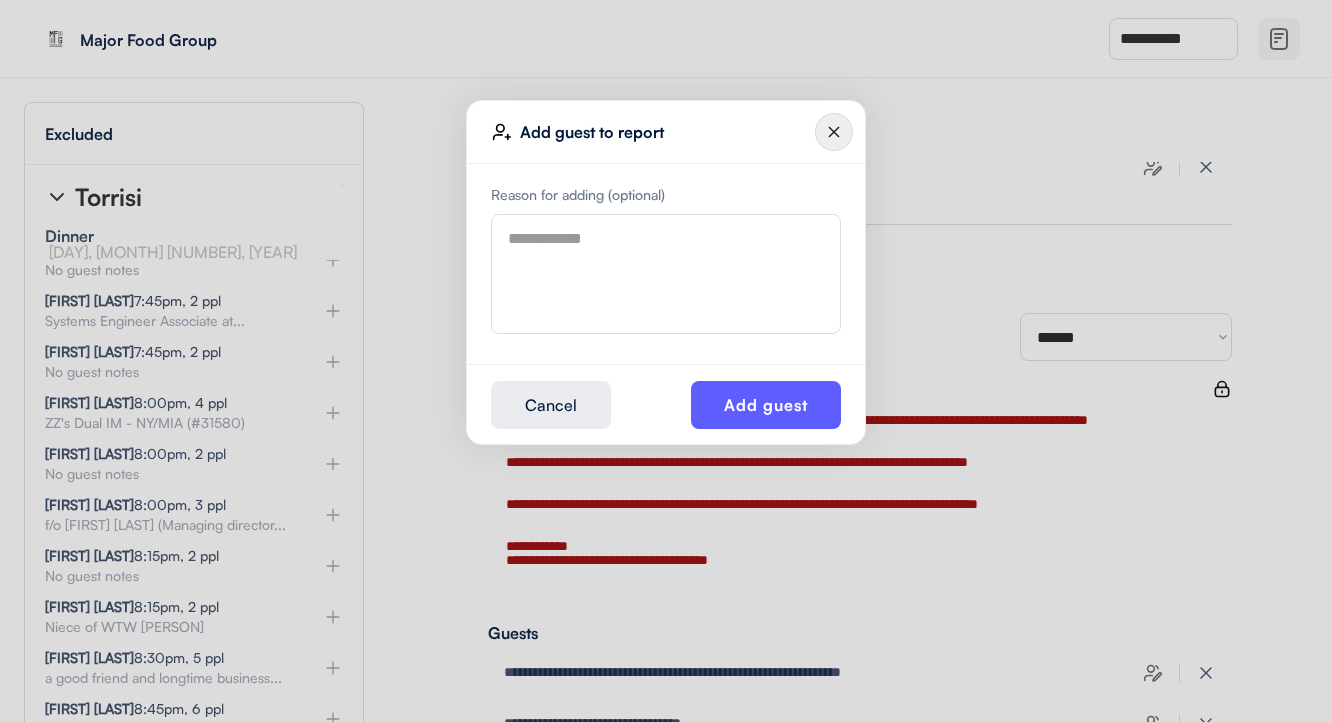 click at bounding box center (666, 274) 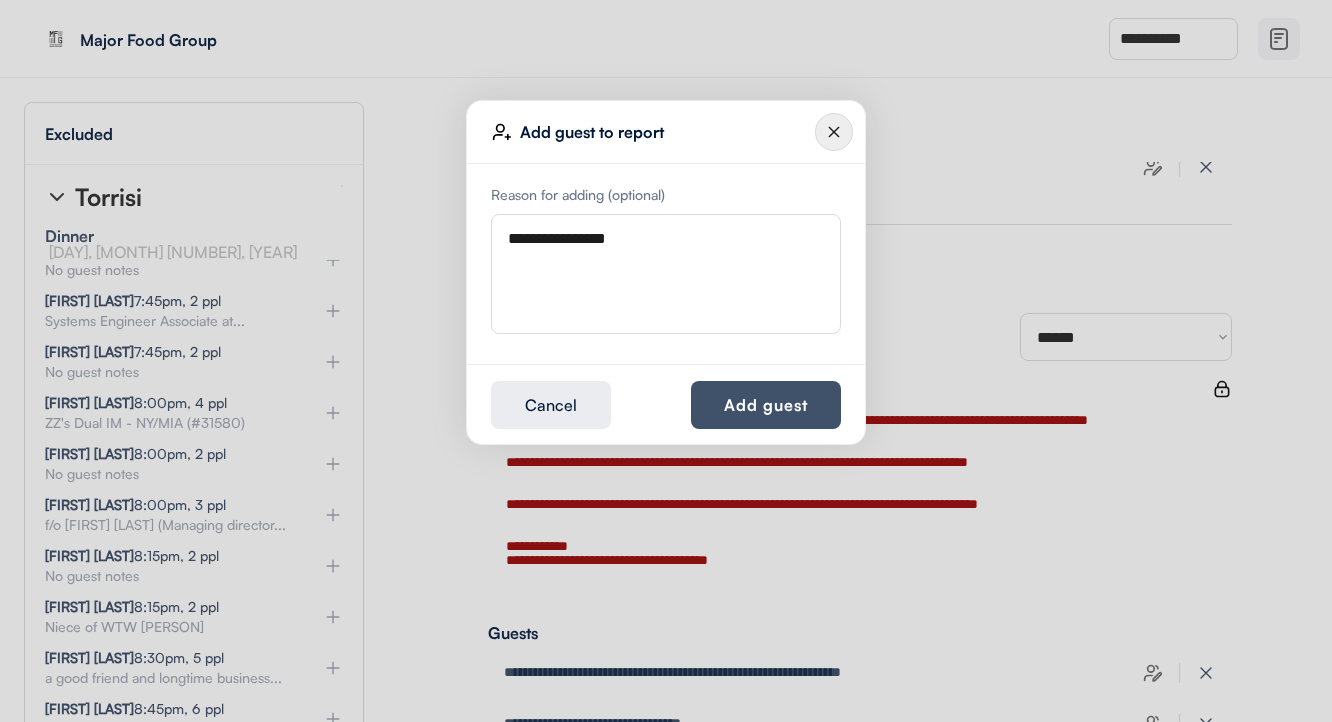 type on "**********" 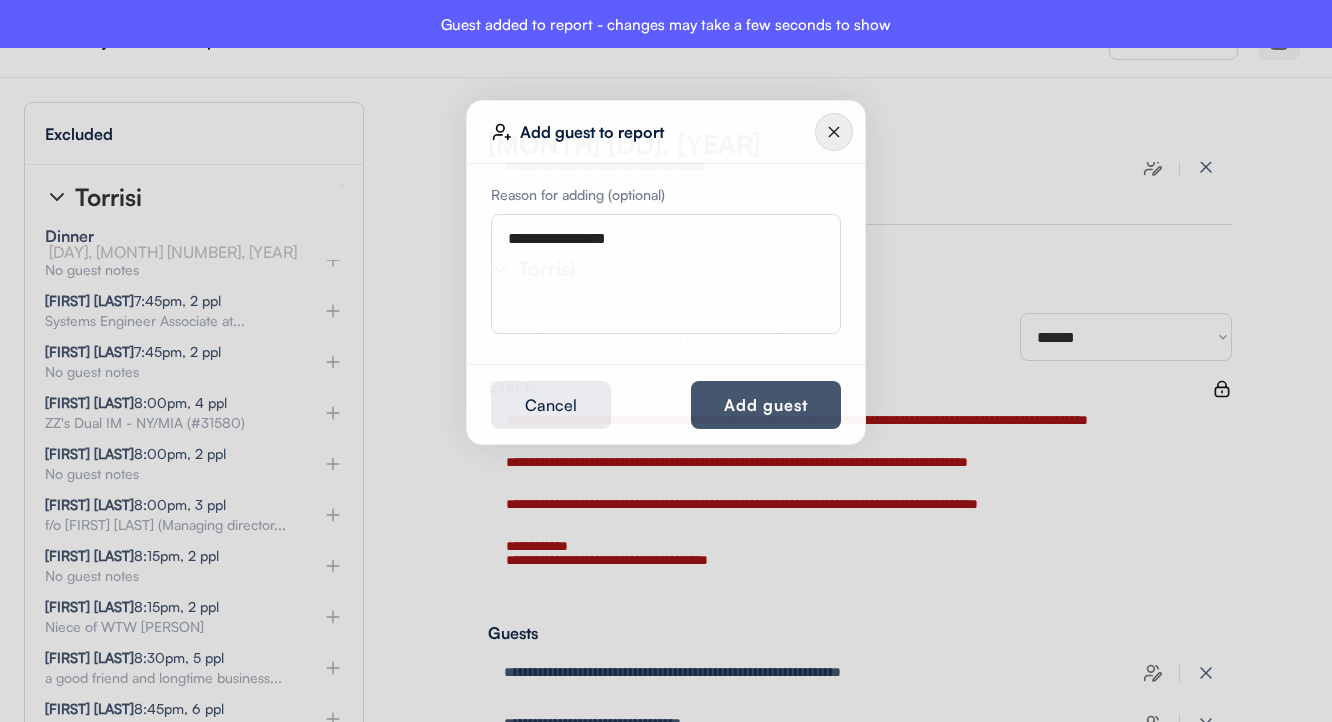 type 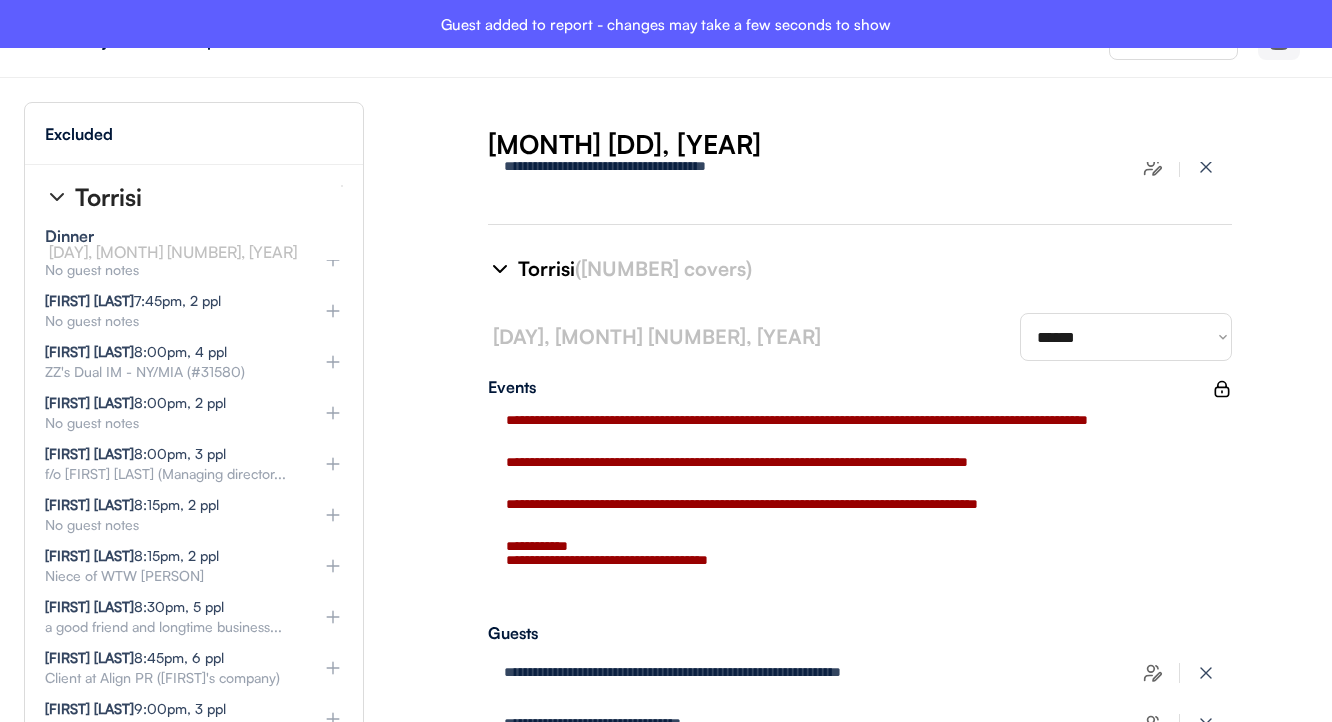 type on "**********" 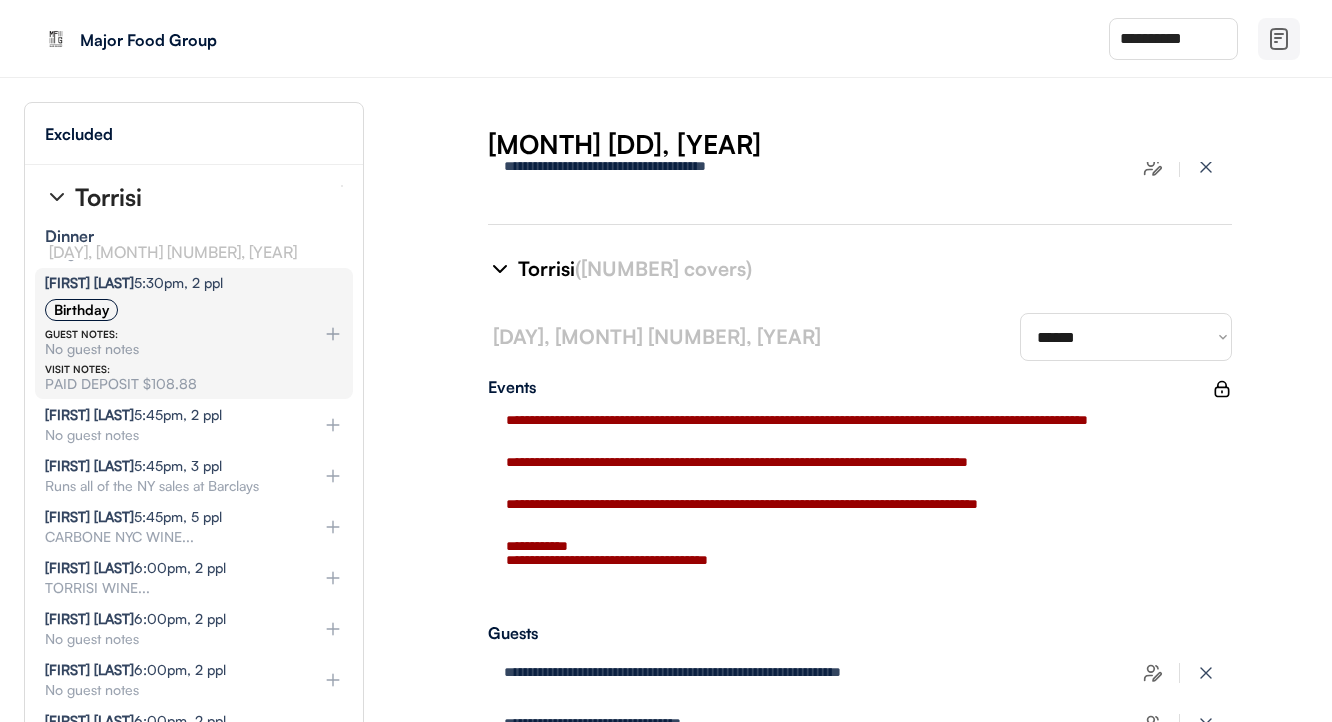 scroll, scrollTop: 6527, scrollLeft: 3, axis: both 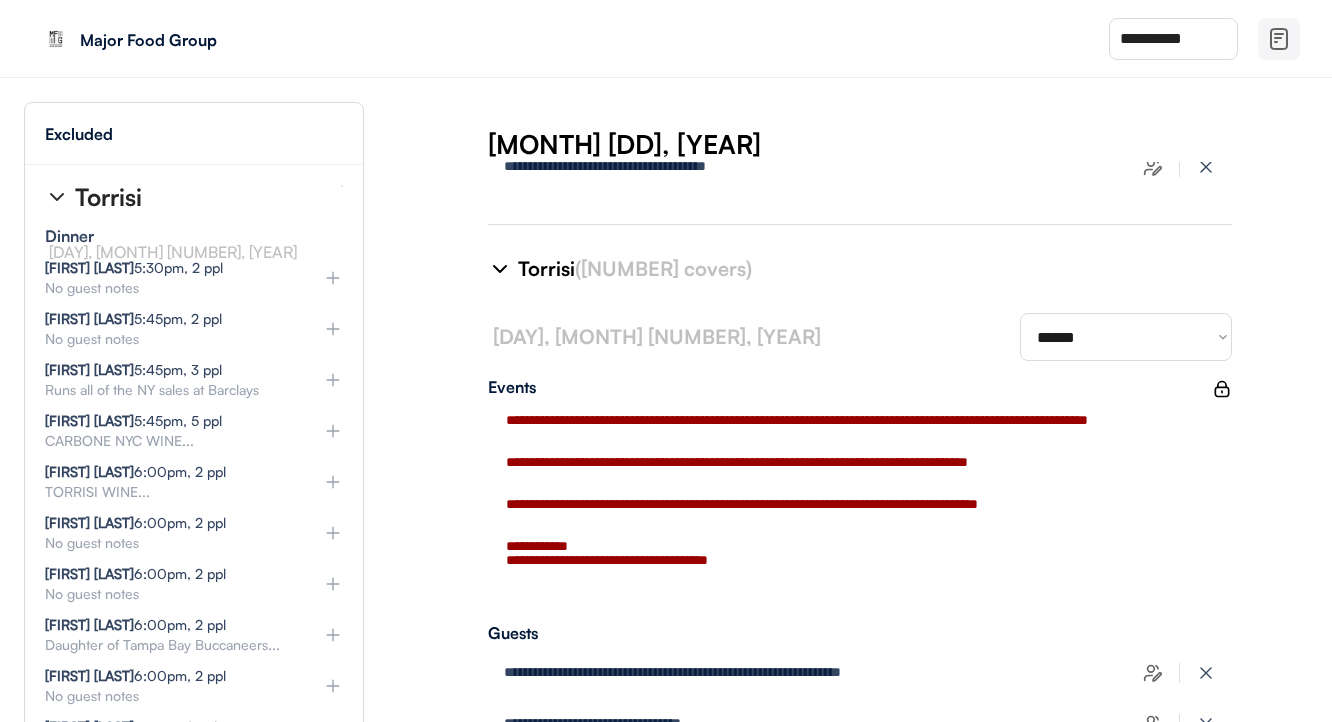 click 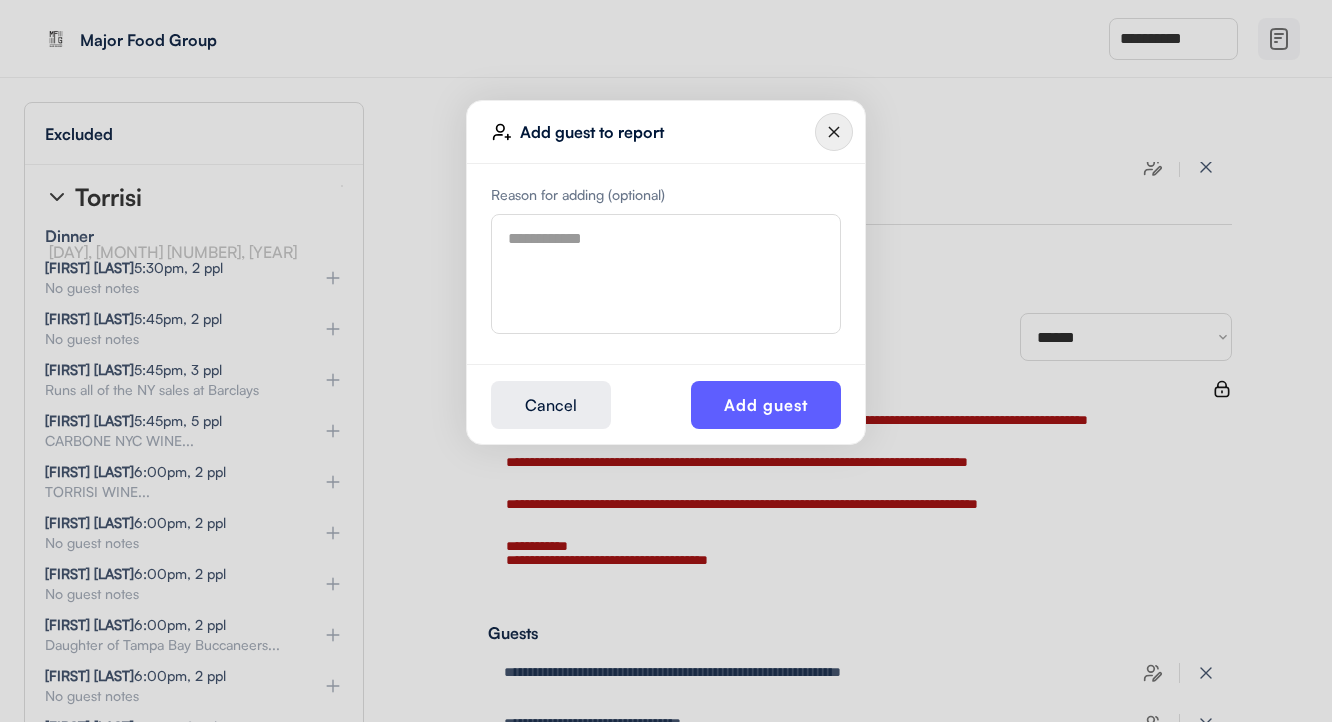click at bounding box center (666, 274) 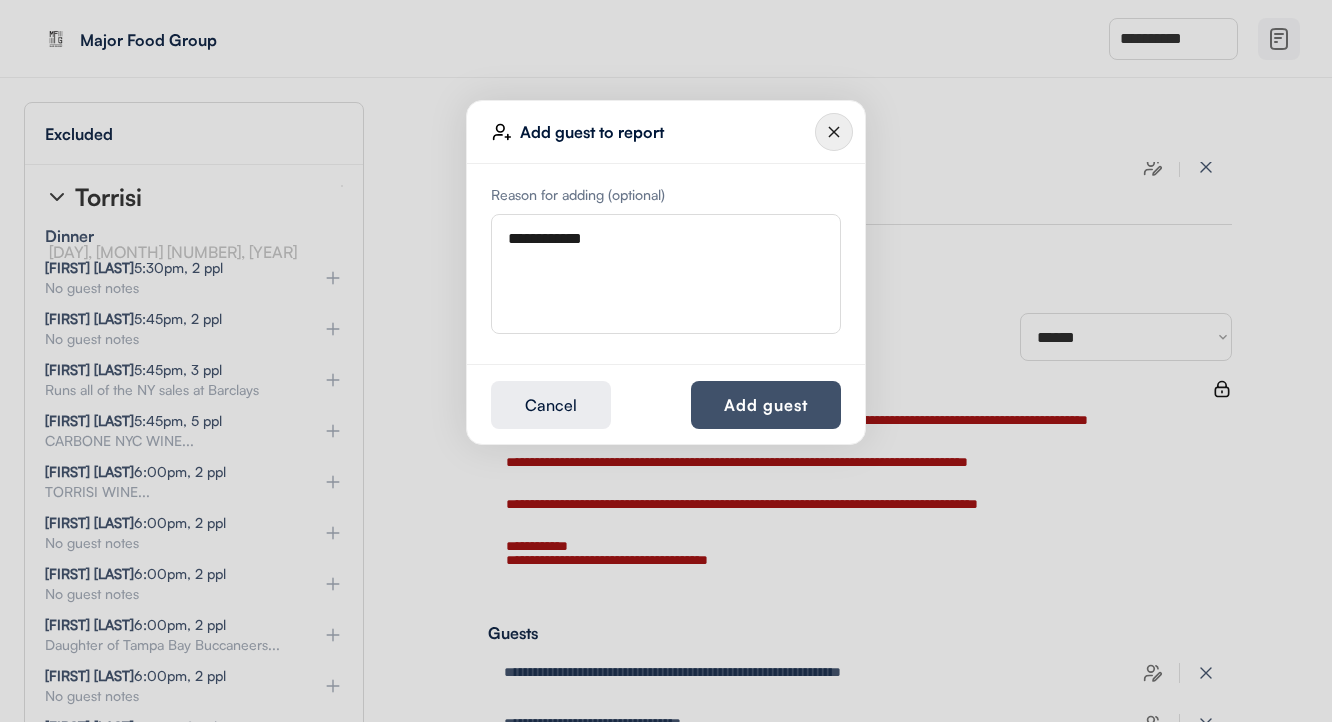 type on "**********" 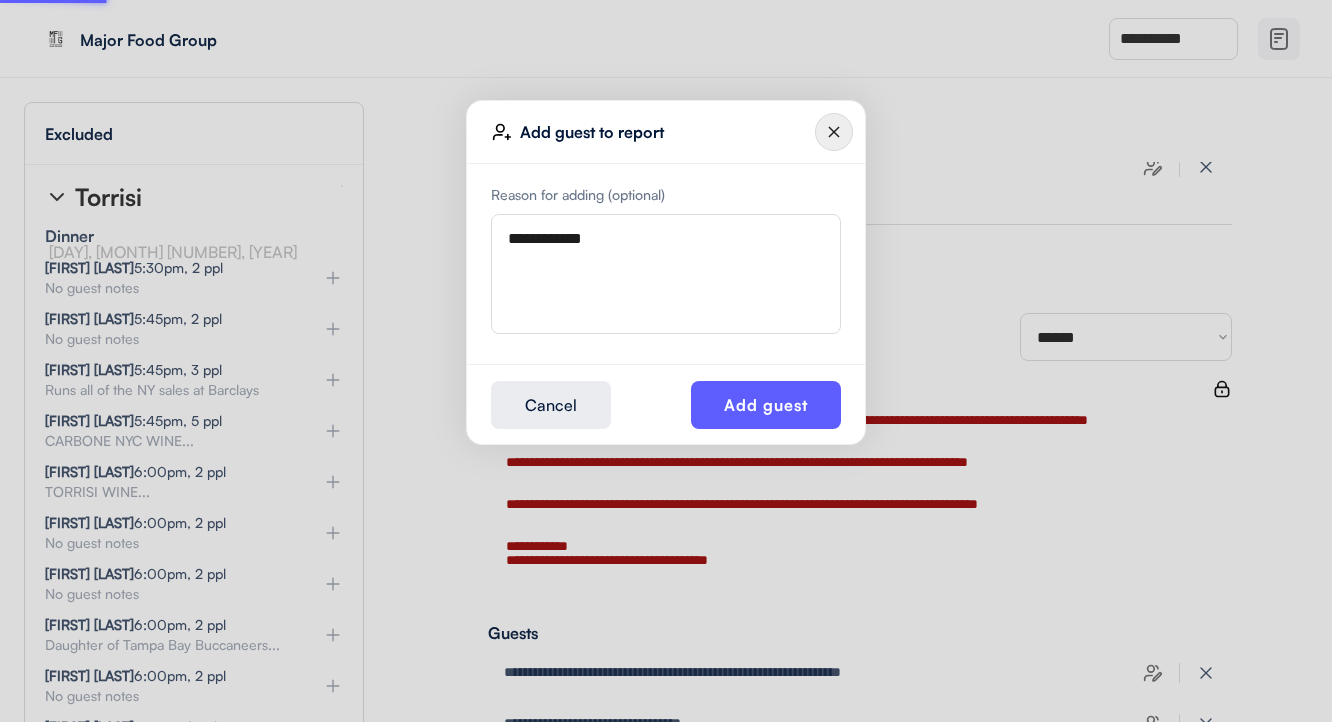 type 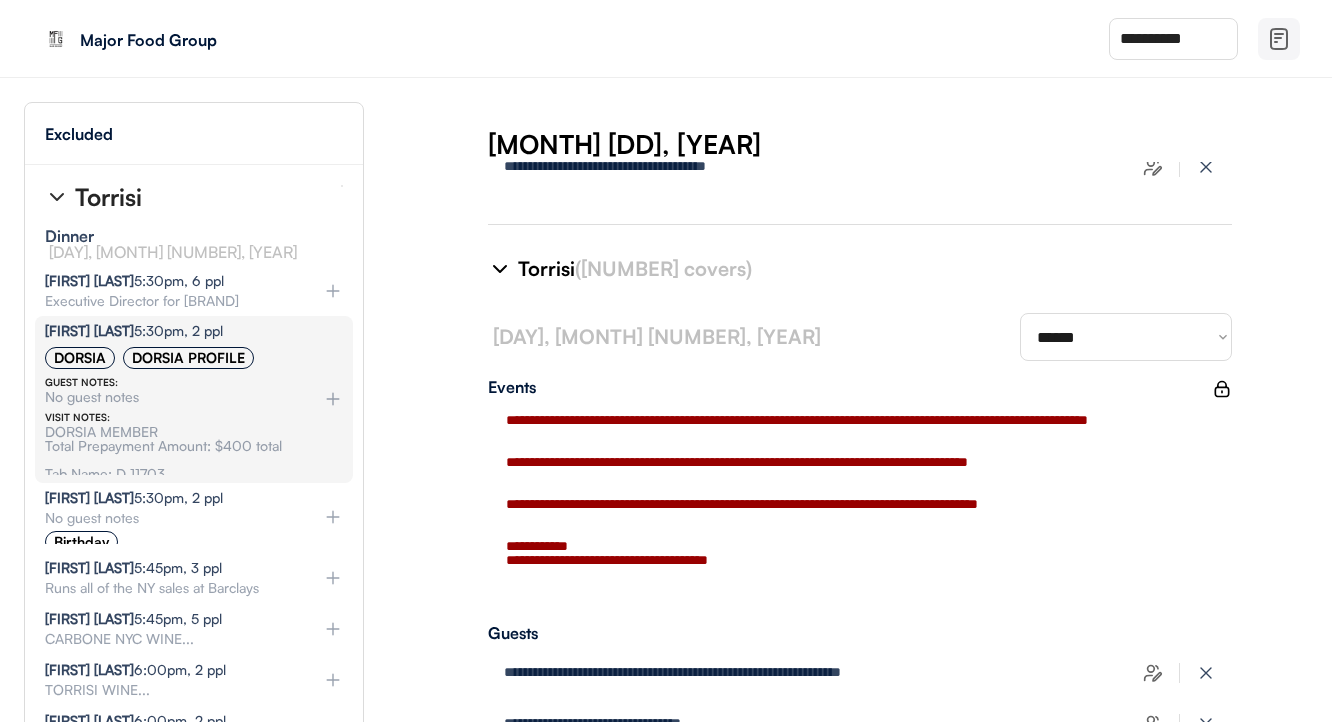 type on "**********" 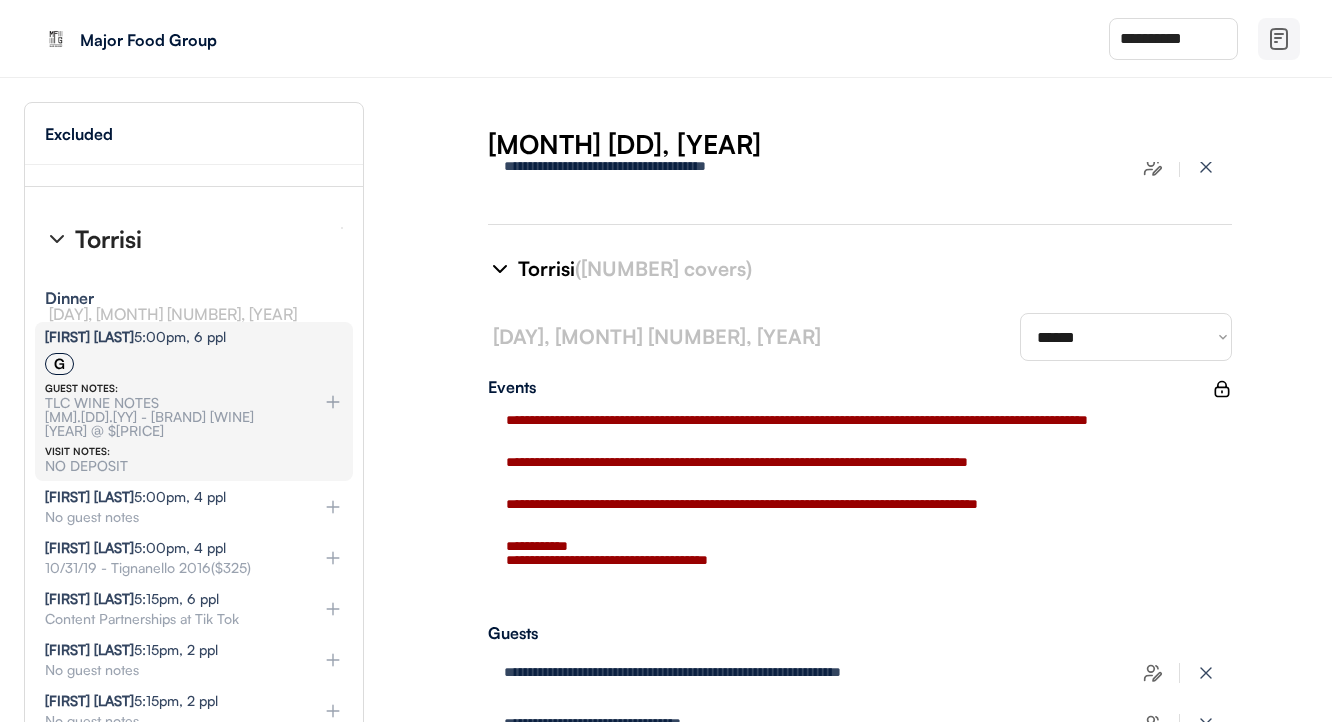 scroll, scrollTop: 5980, scrollLeft: 3, axis: both 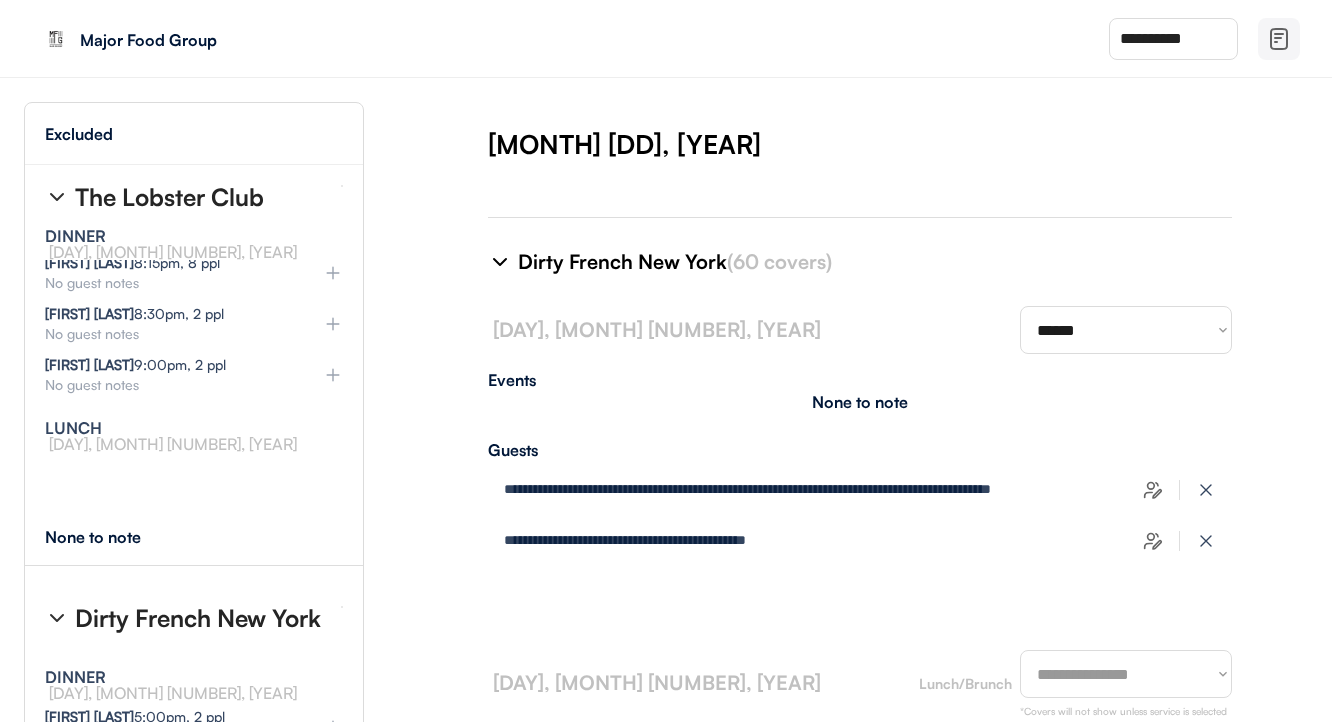 type on "**********" 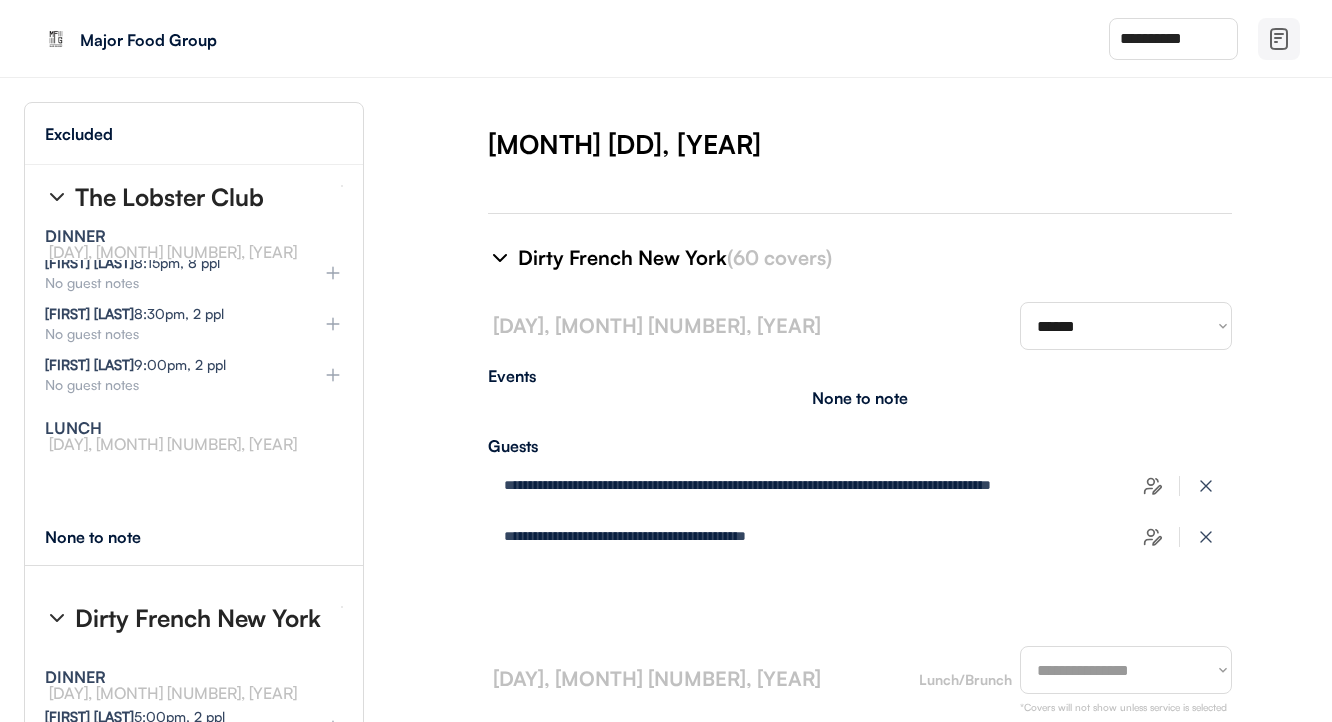 select on "********" 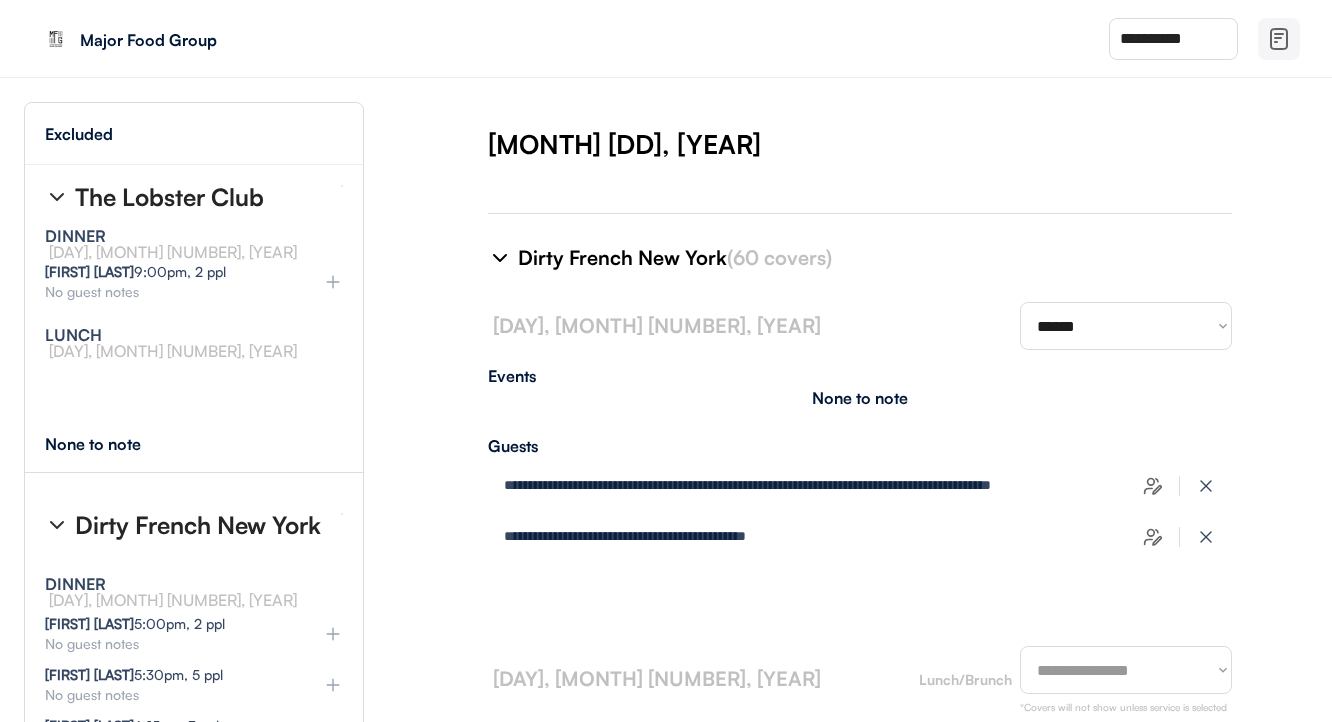 select on "********" 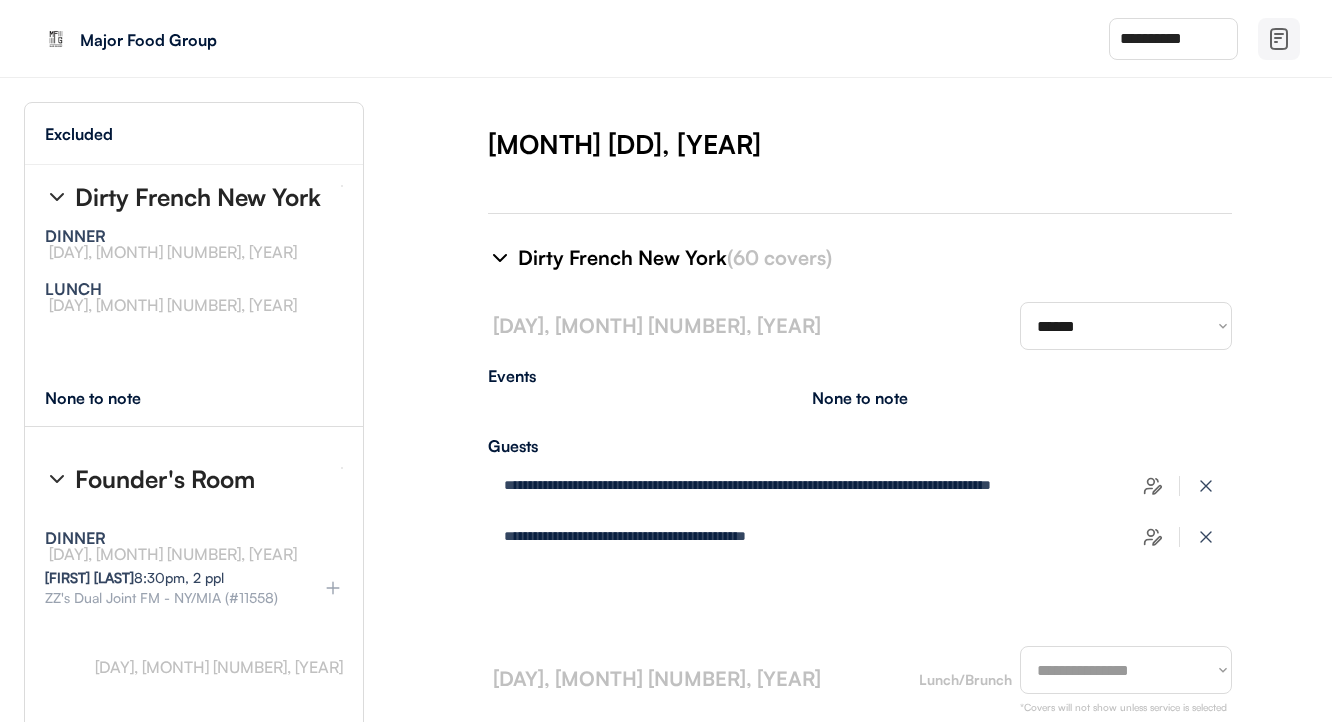 scroll, scrollTop: 13763, scrollLeft: 0, axis: vertical 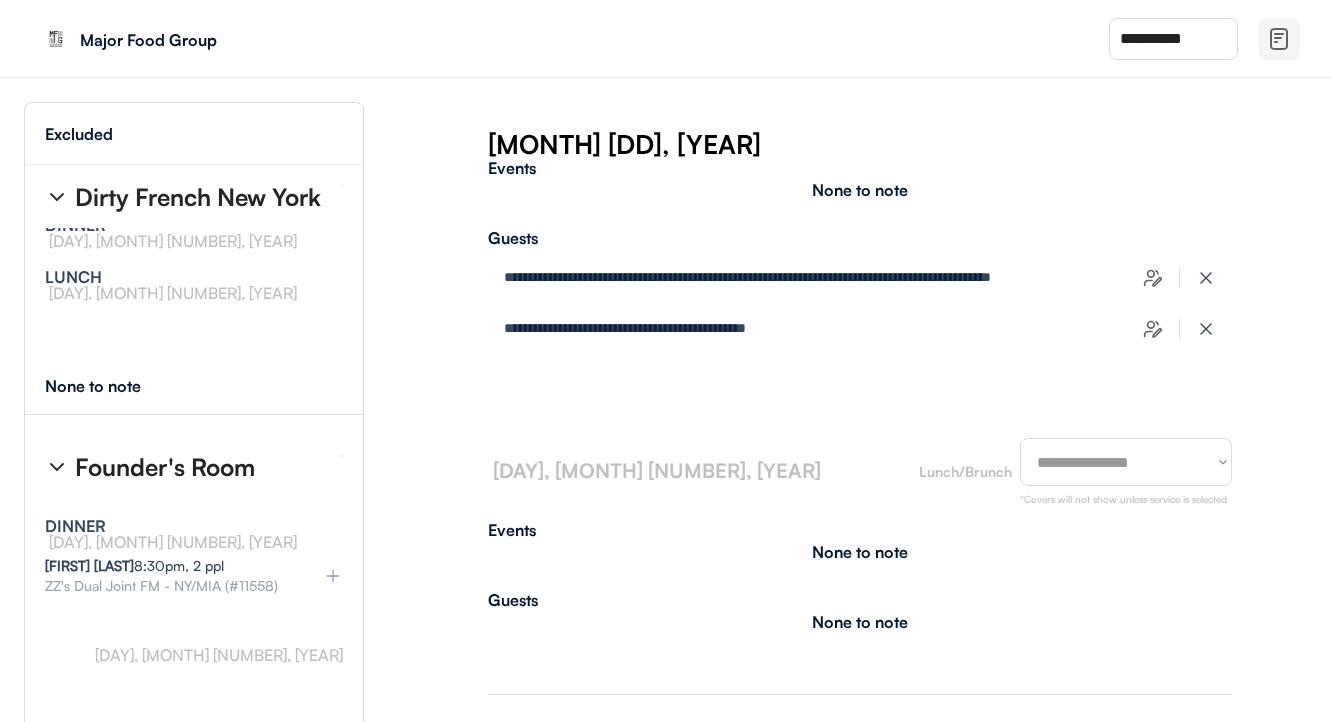 select on "********" 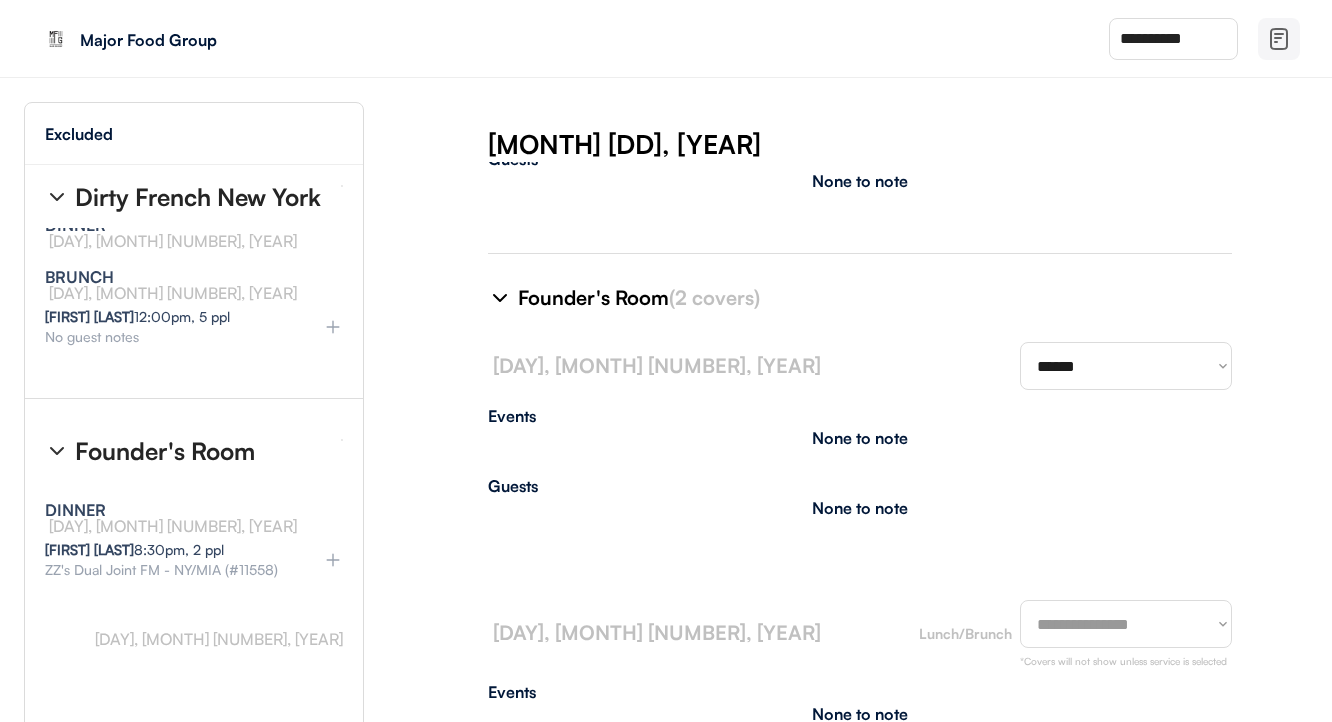 scroll, scrollTop: 4296, scrollLeft: 0, axis: vertical 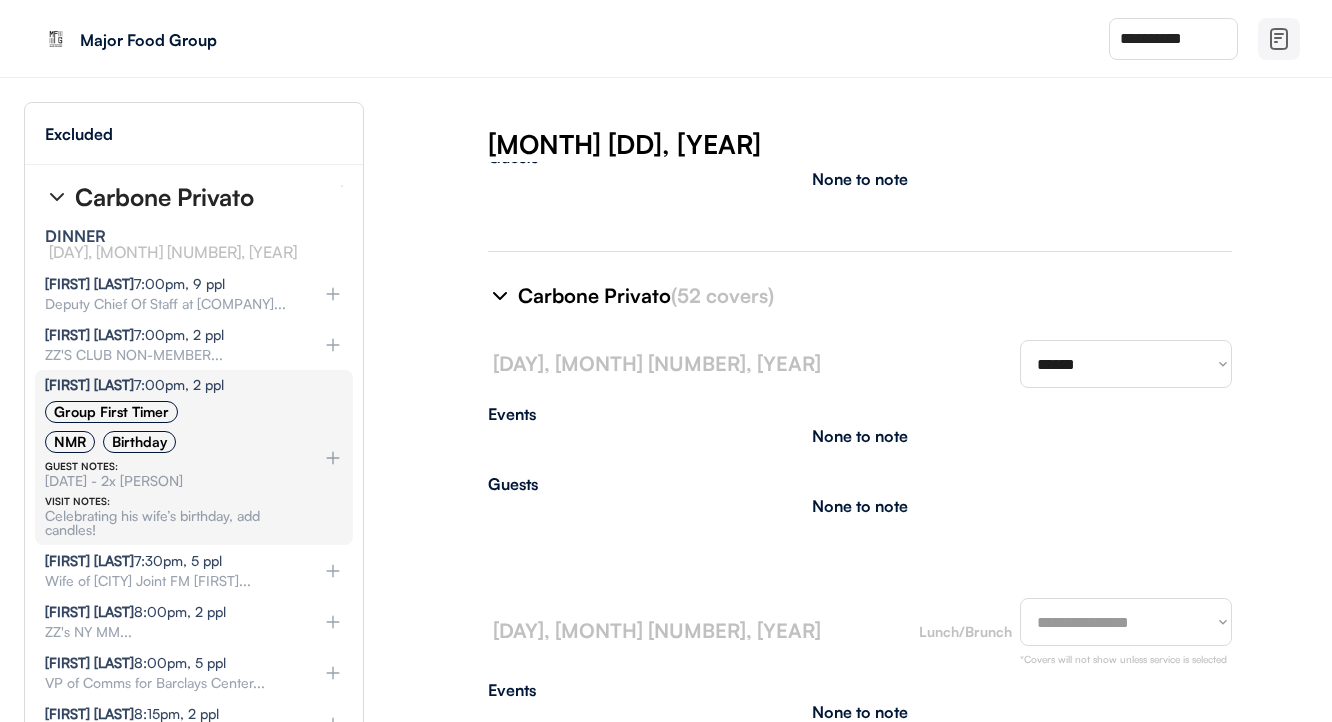 select on "********" 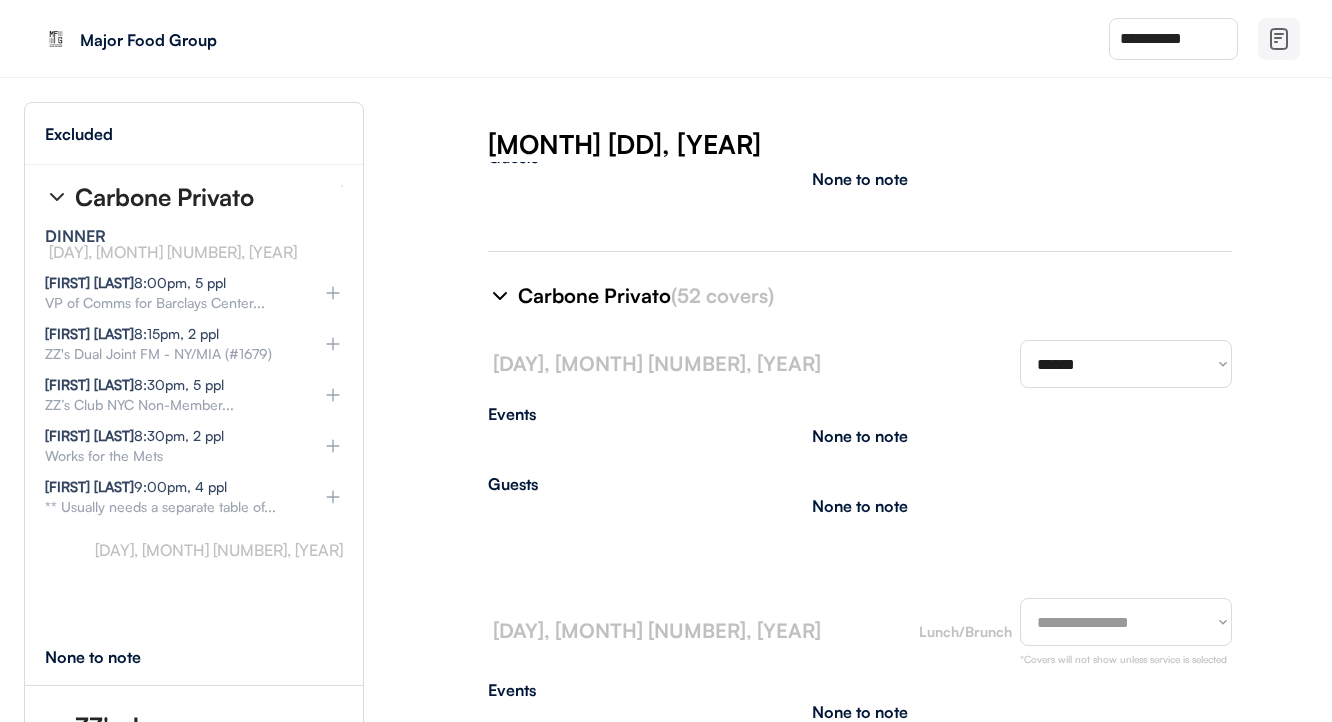 scroll, scrollTop: 14931, scrollLeft: 0, axis: vertical 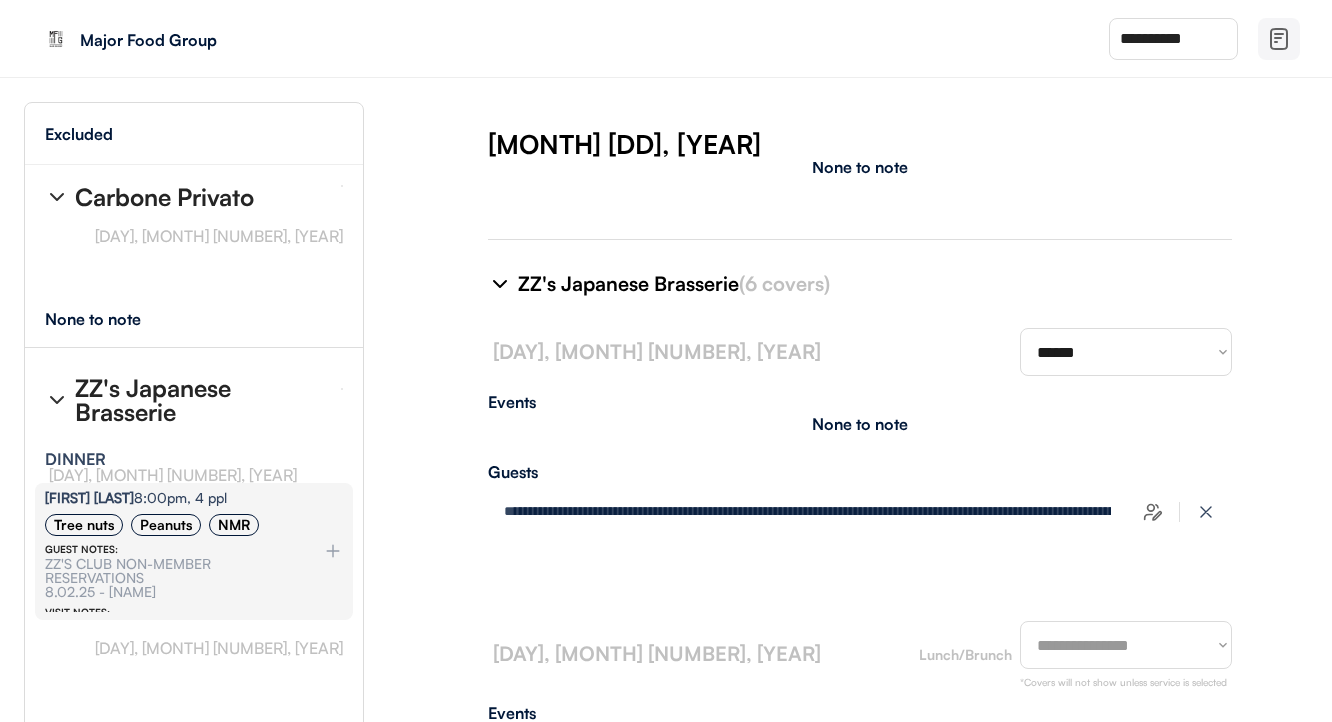 type on "**********" 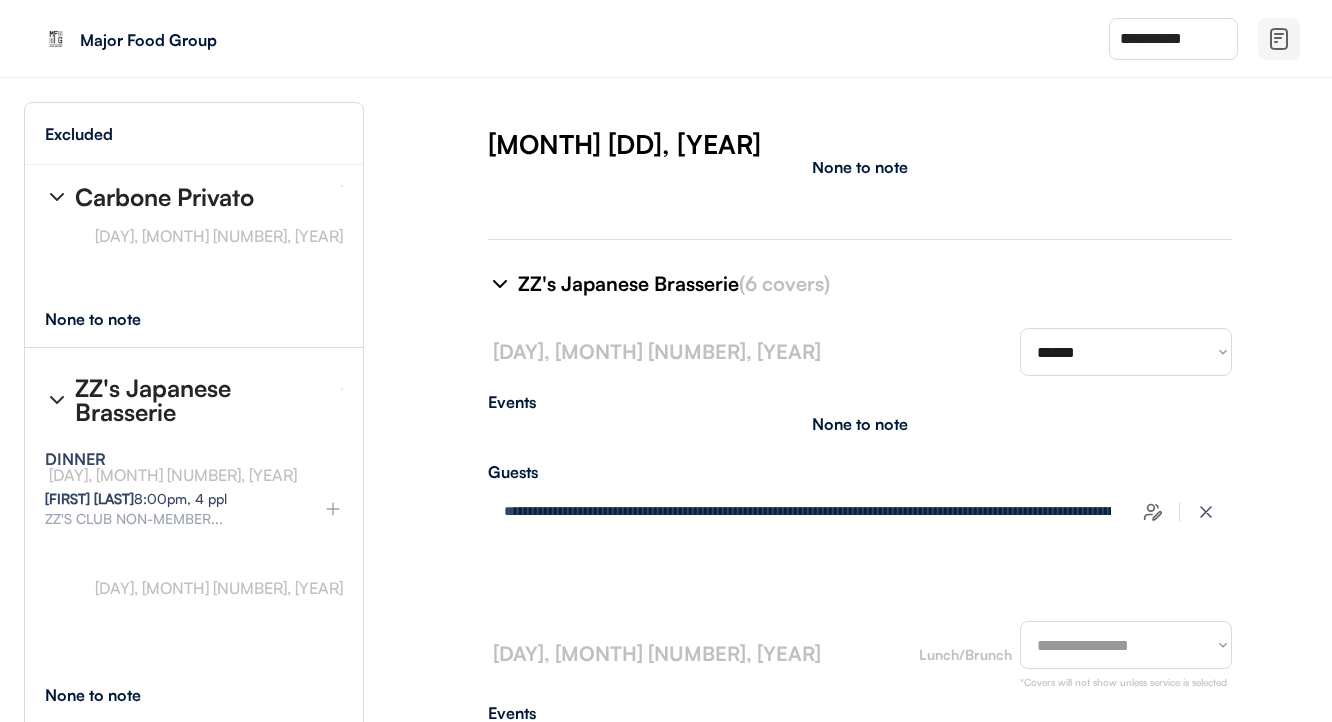 type on "**********" 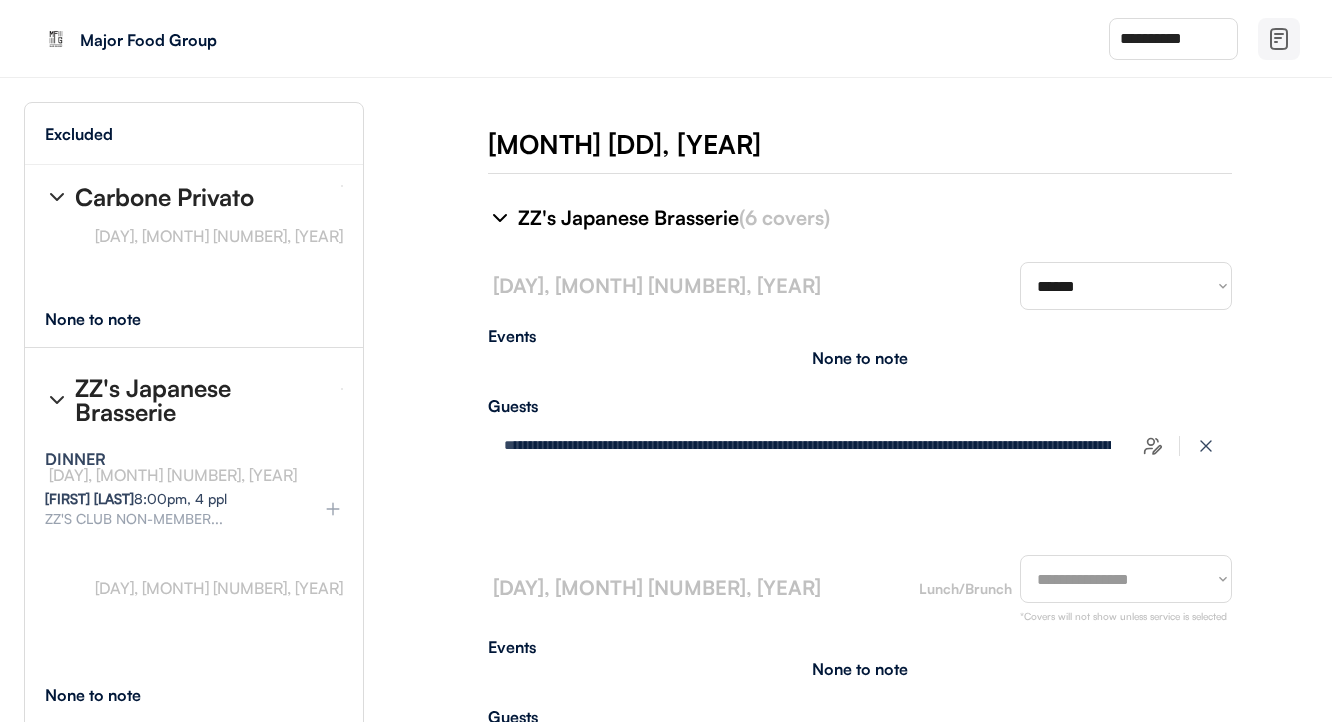 type on "**********" 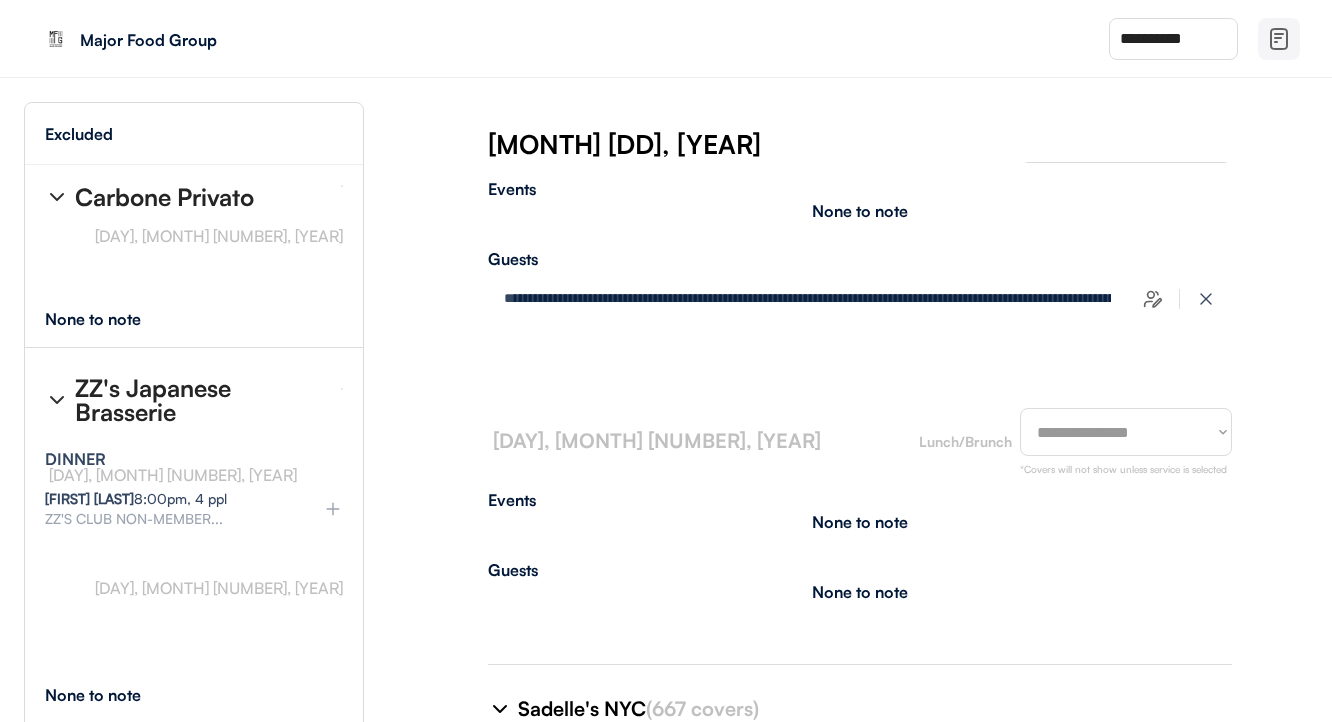 select on "********" 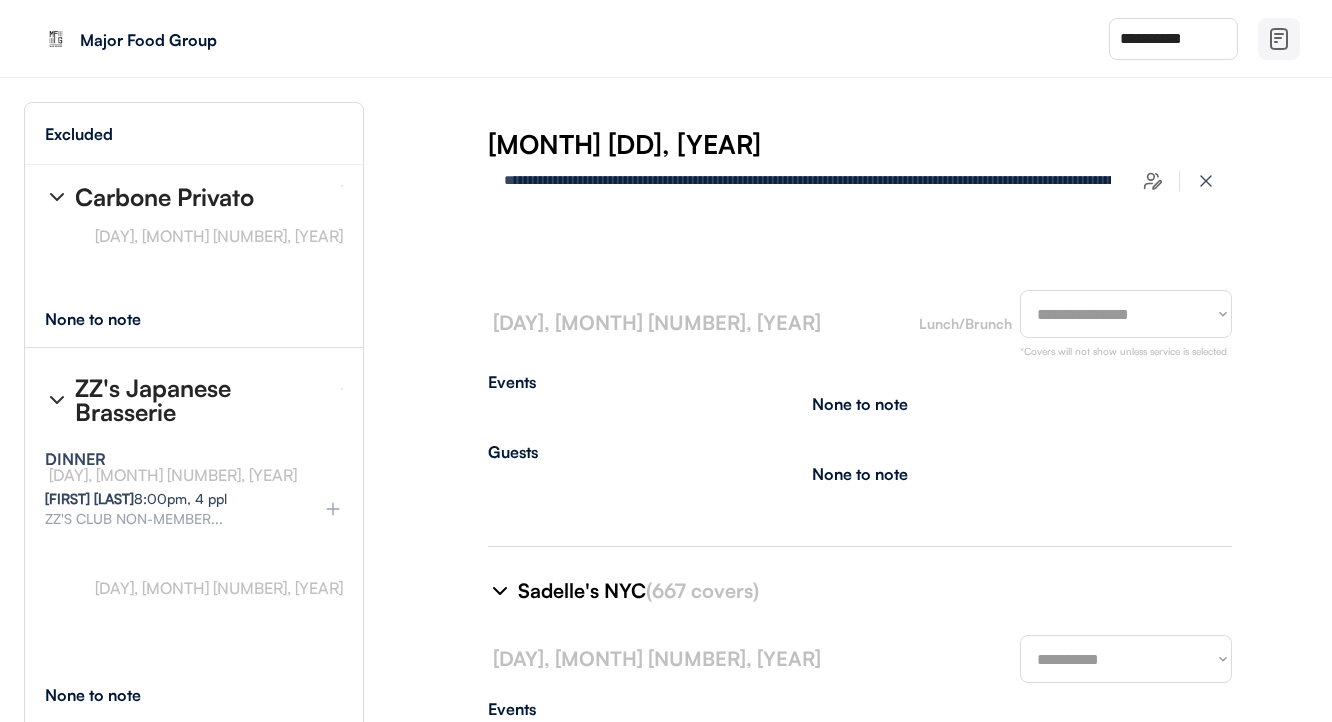 scroll, scrollTop: 5846, scrollLeft: 0, axis: vertical 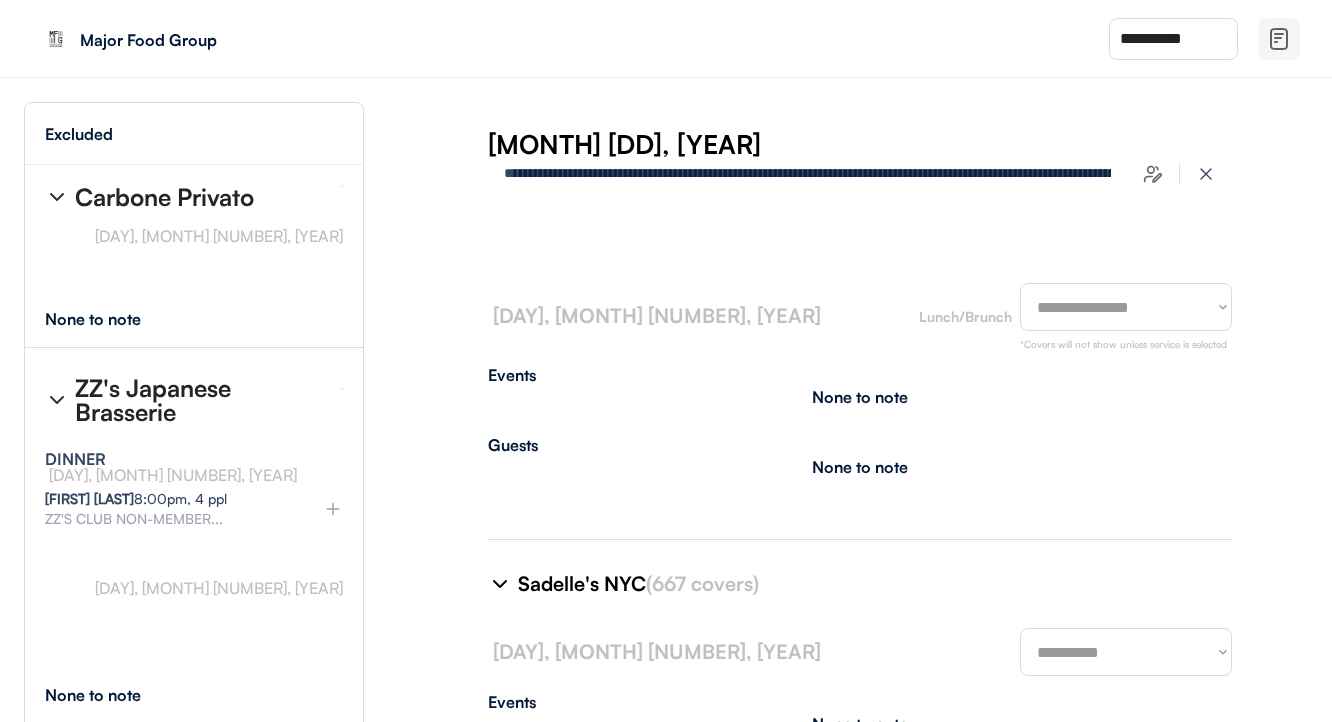 type on "**********" 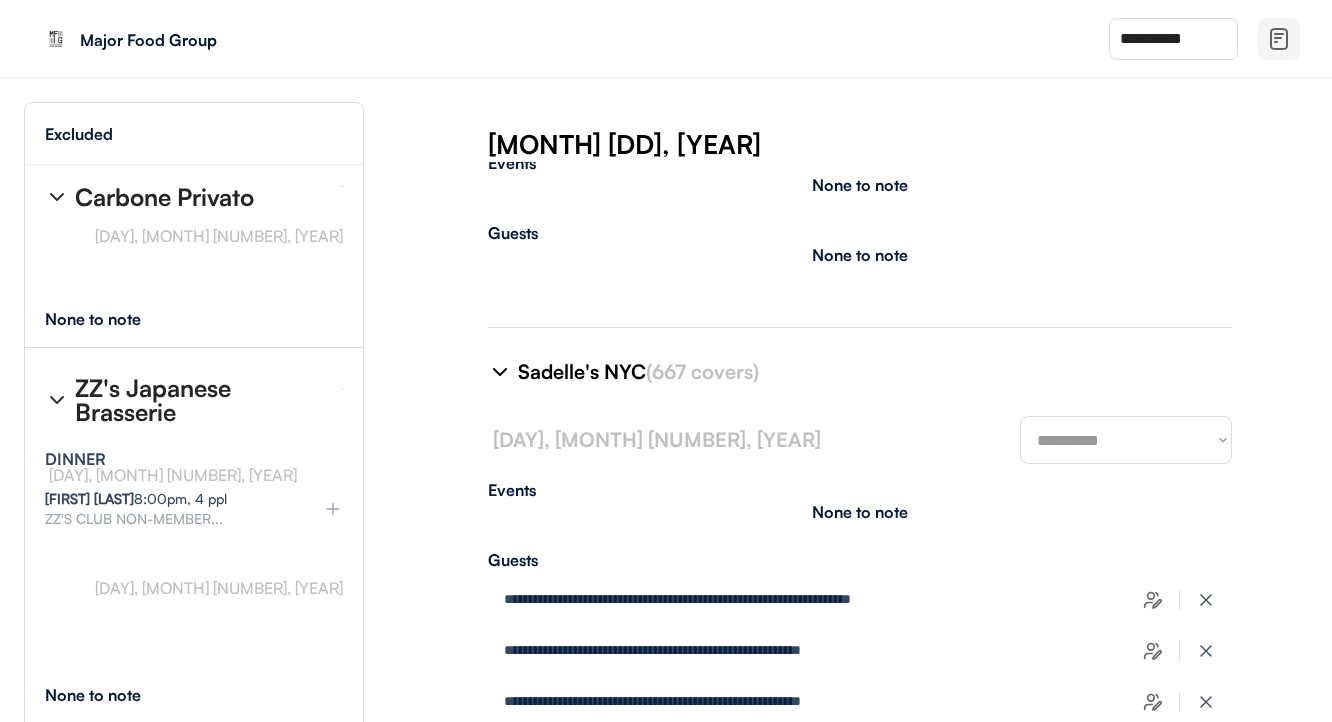 select on "********" 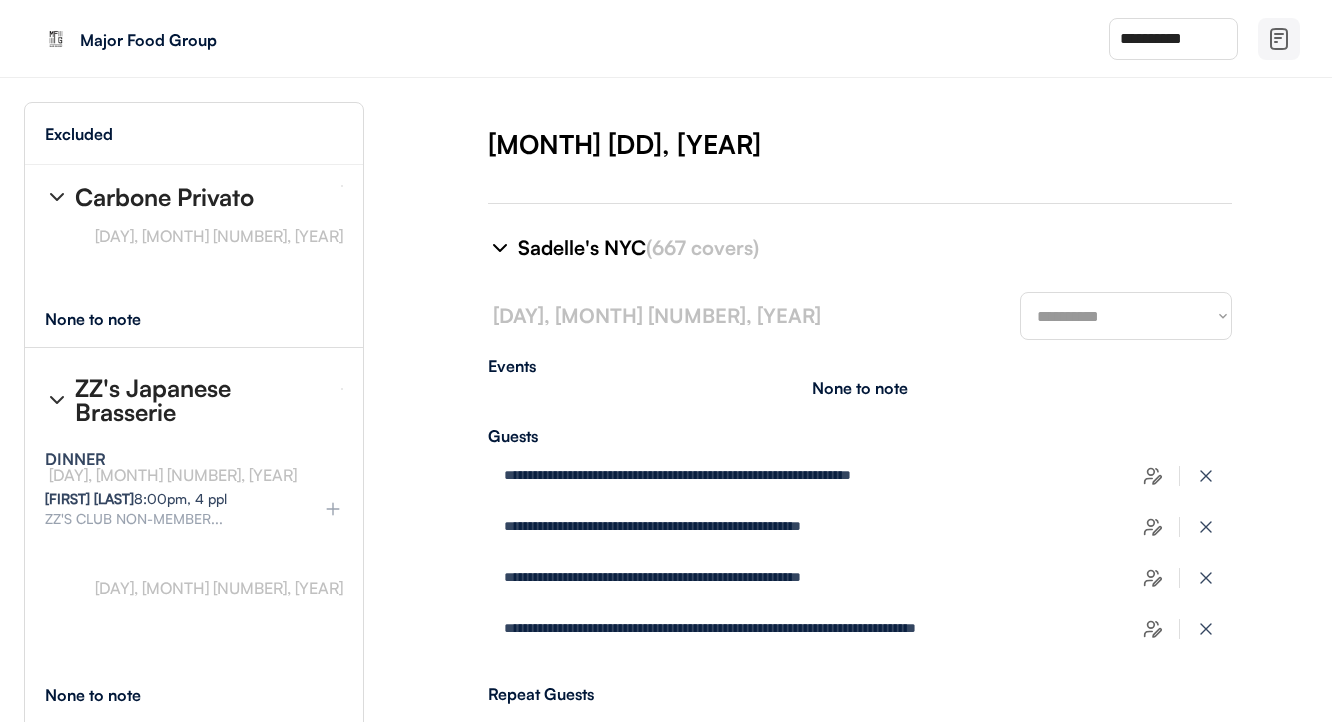 scroll, scrollTop: 6205, scrollLeft: 0, axis: vertical 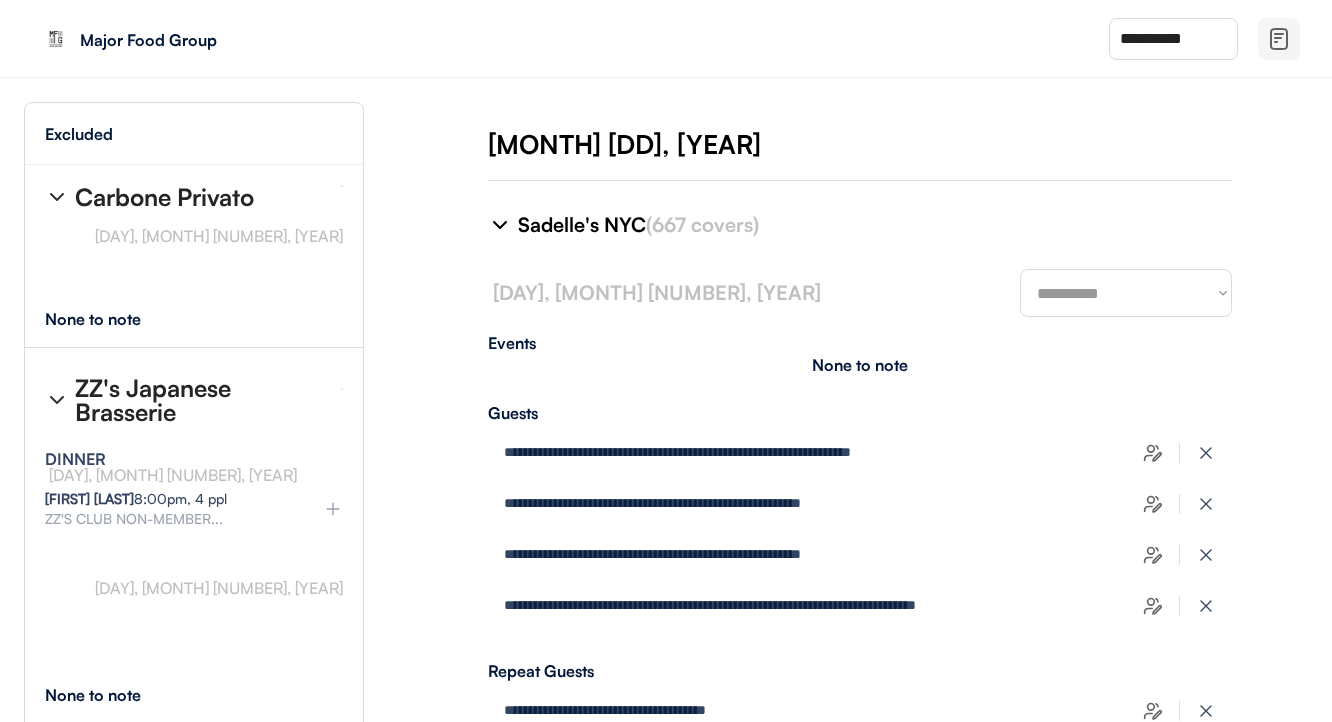 select on "********" 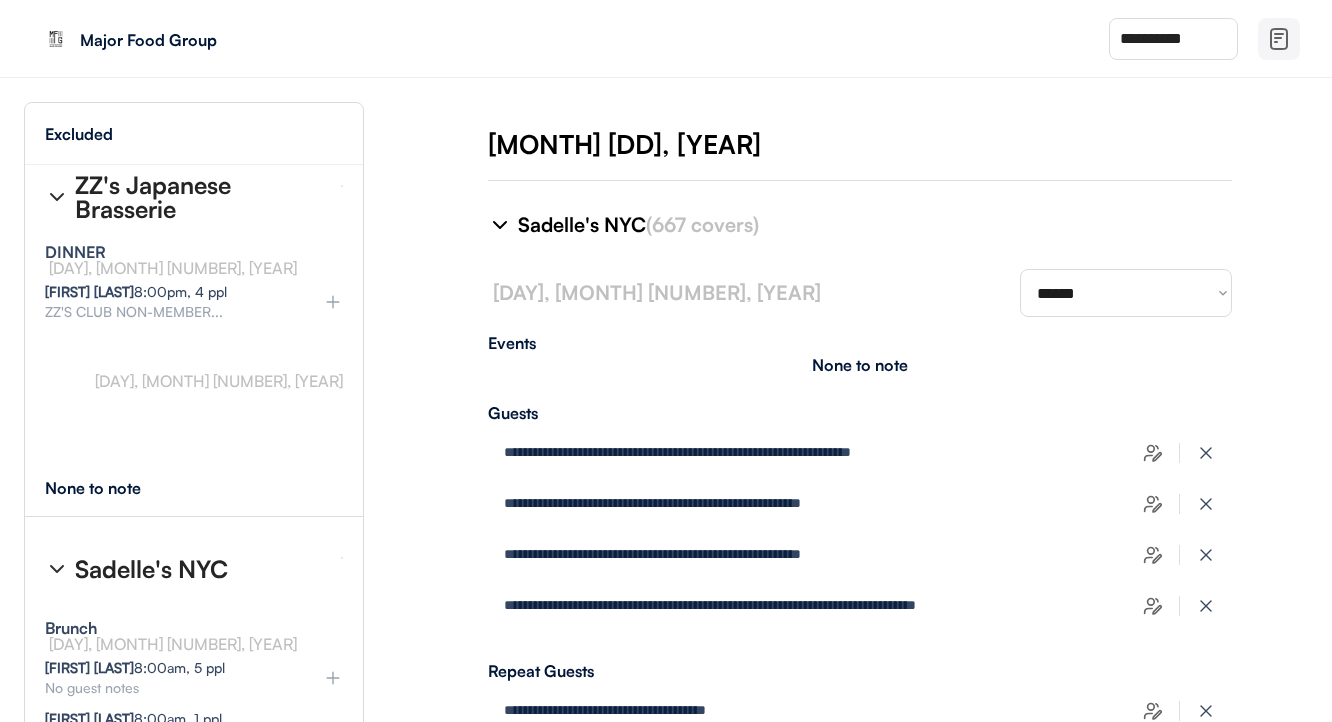 scroll, scrollTop: 15506, scrollLeft: 0, axis: vertical 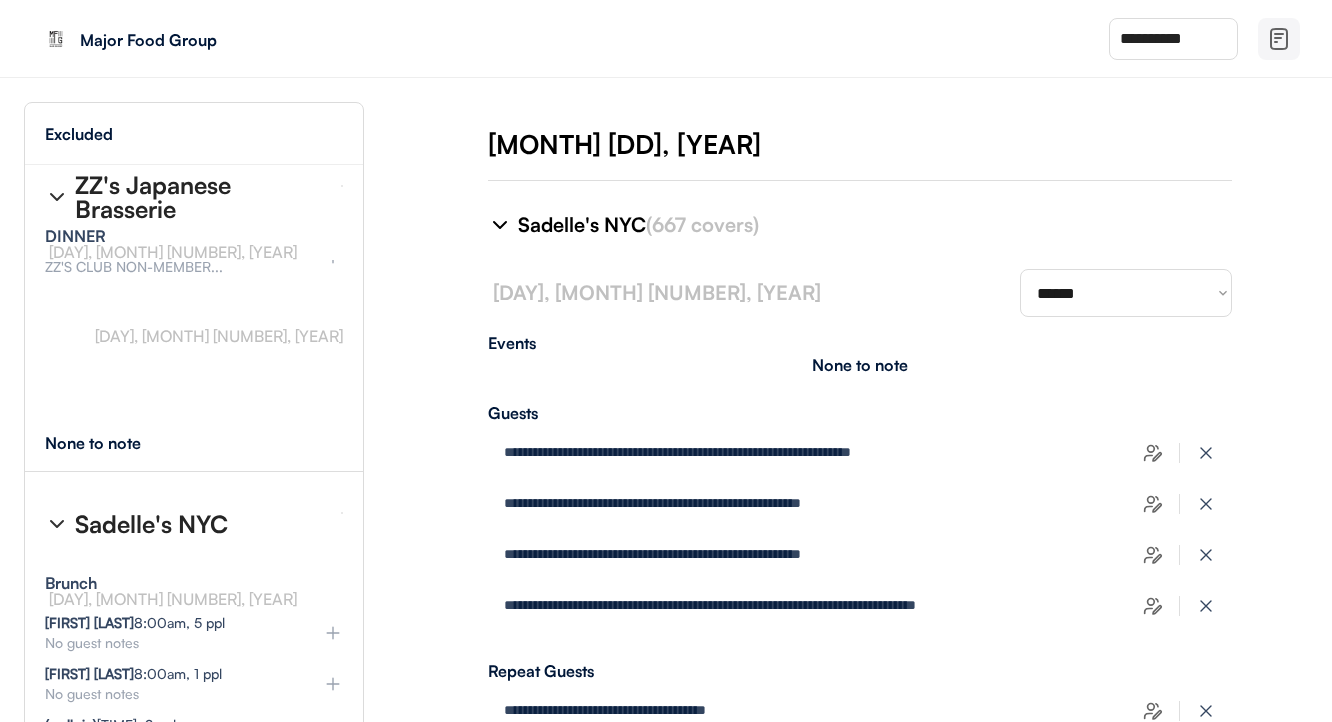 select on "********" 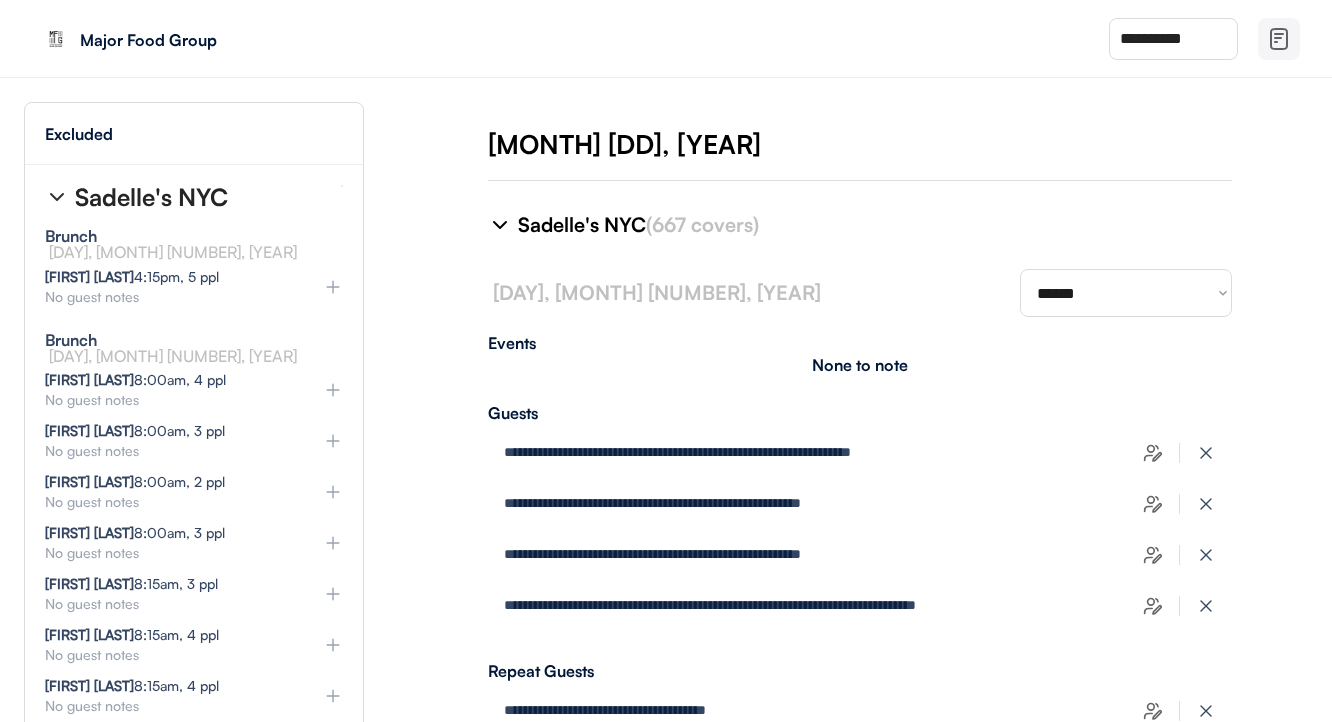 scroll, scrollTop: 27384, scrollLeft: 0, axis: vertical 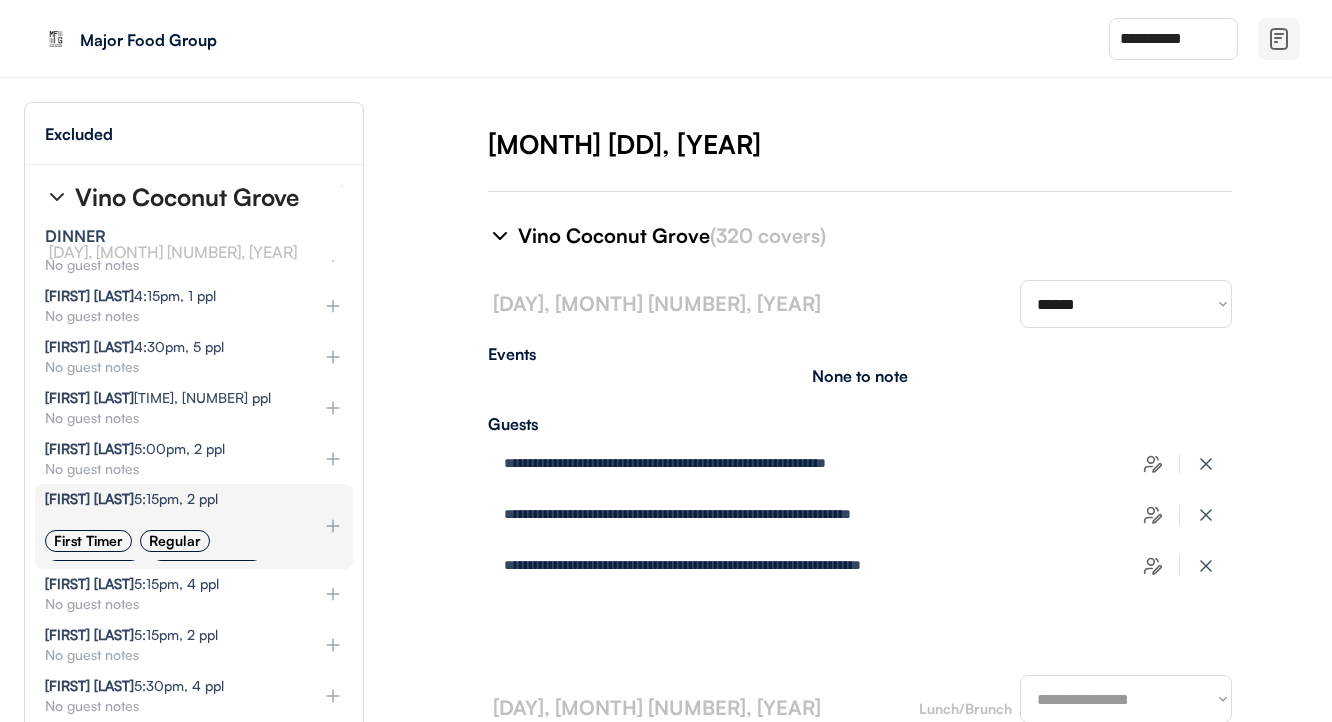 type on "**********" 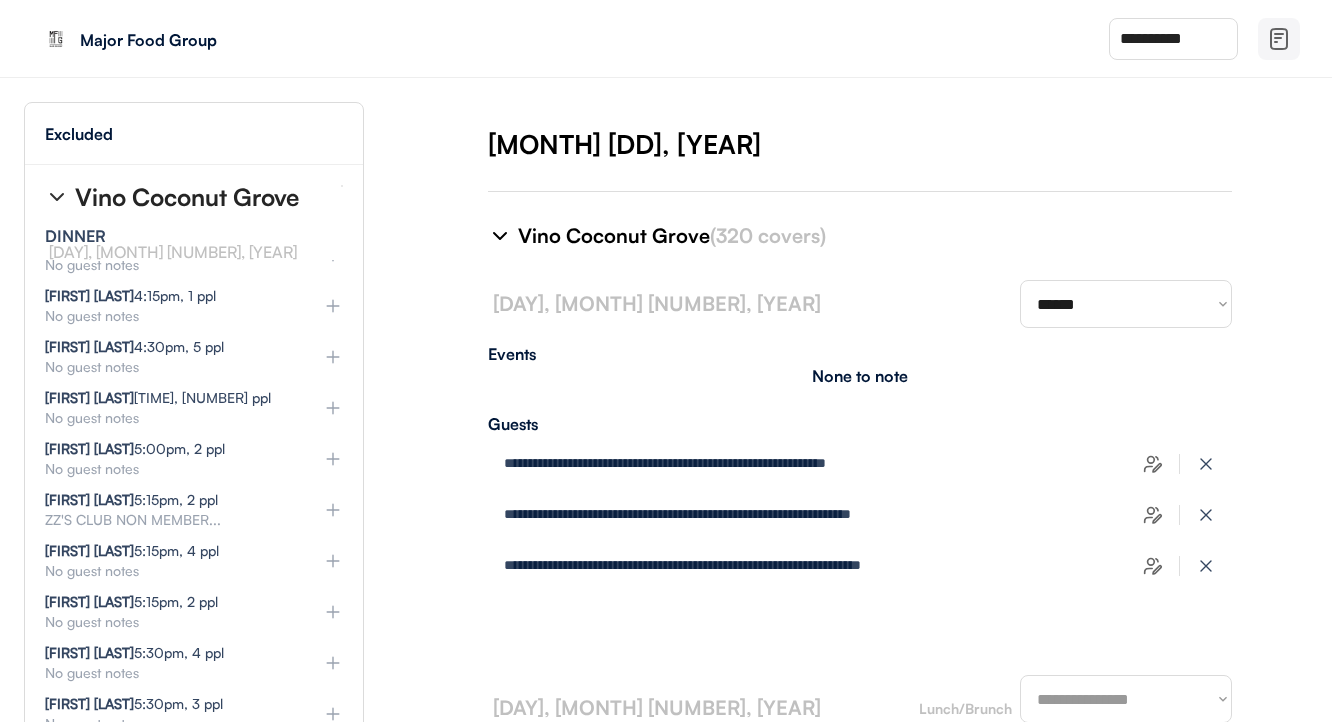 select on "********" 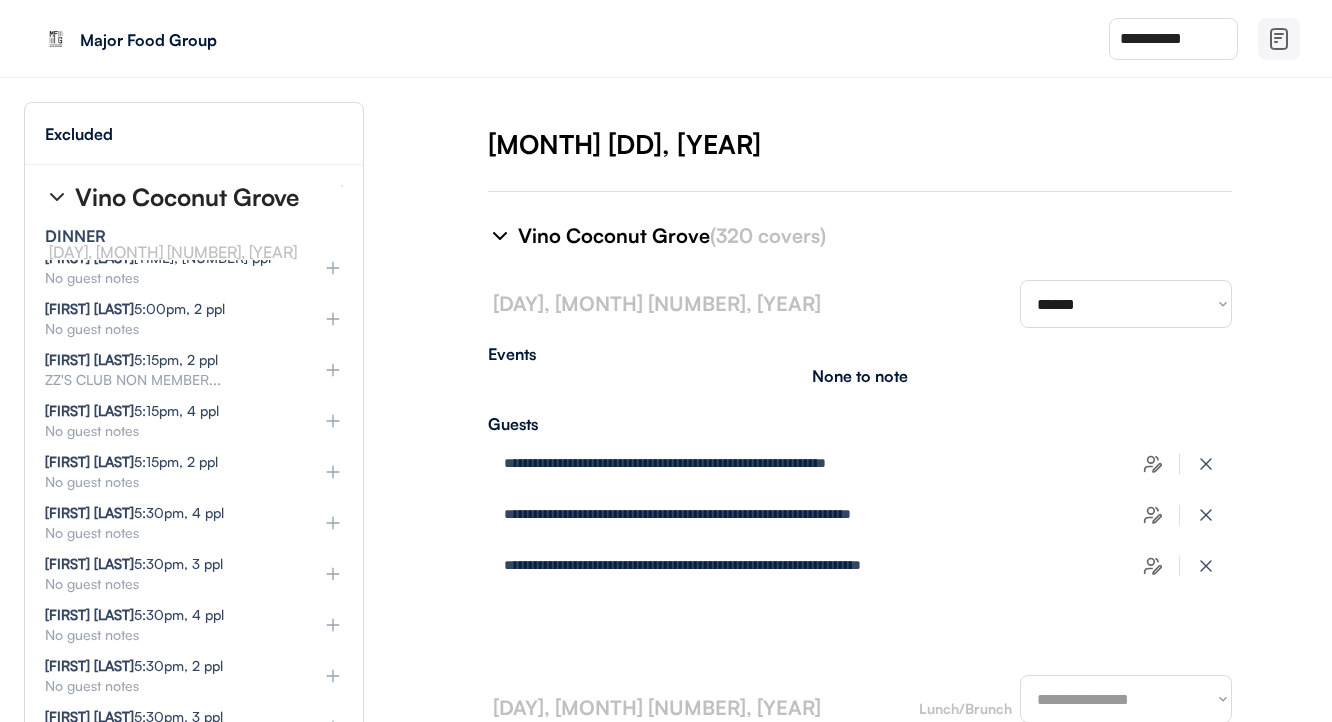 select on "********" 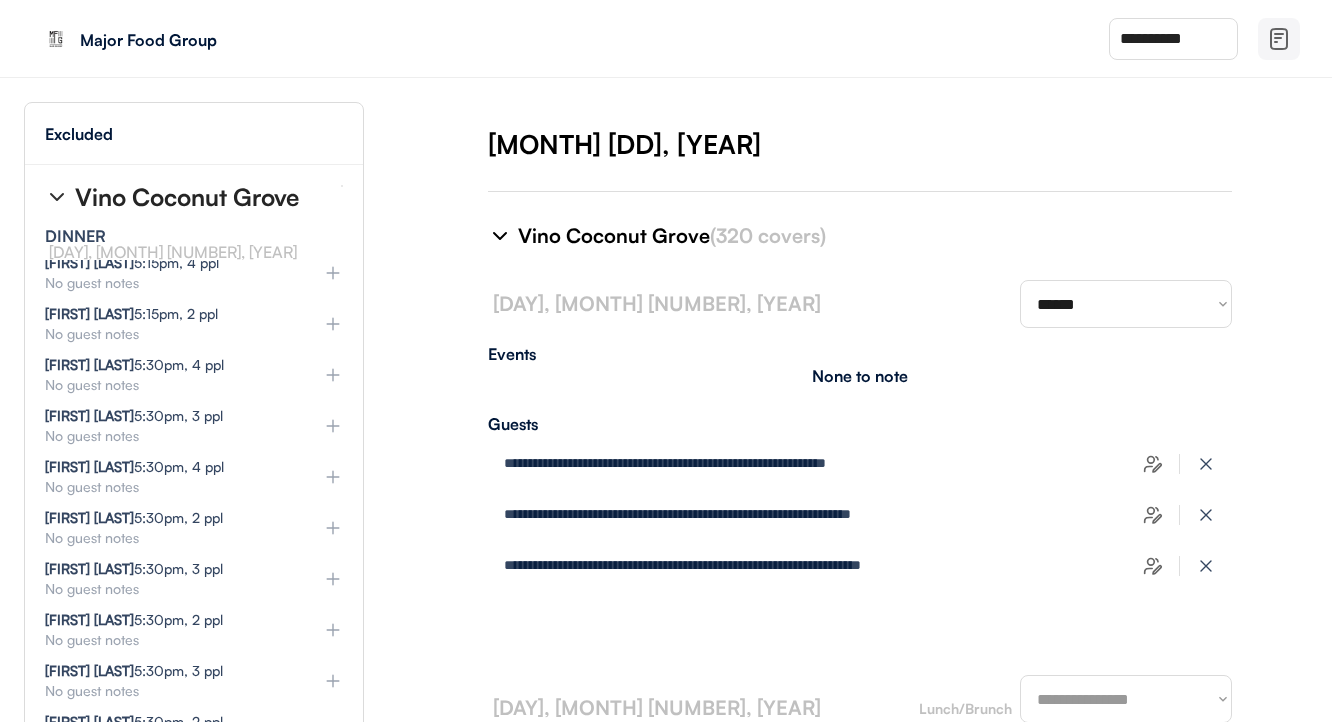 select on "********" 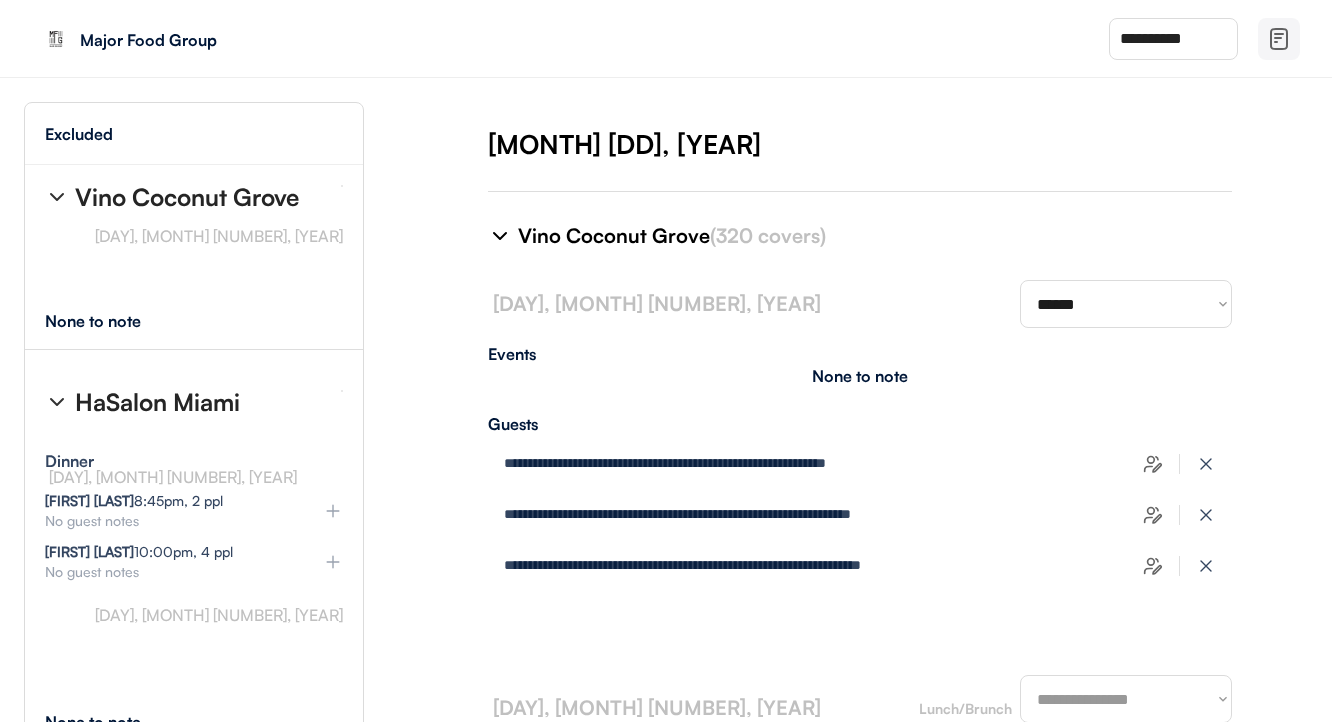 scroll, scrollTop: 49239, scrollLeft: 4, axis: both 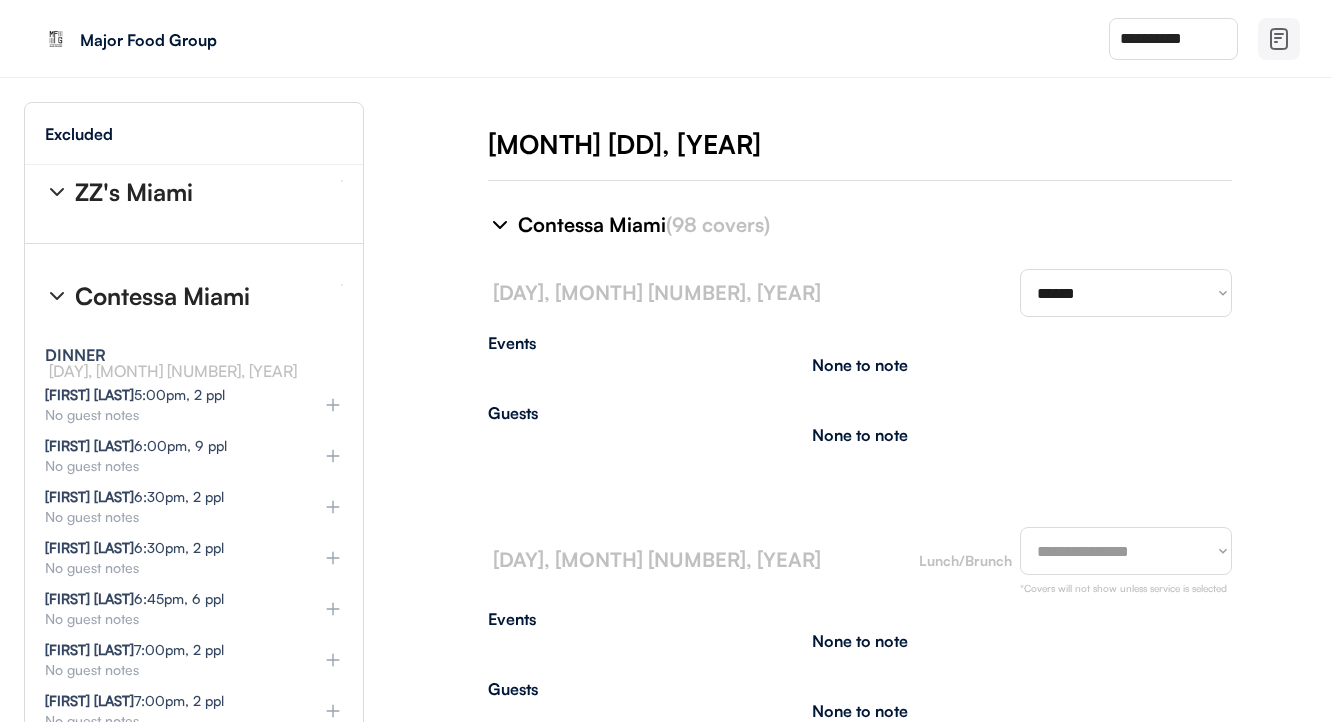 select on "********" 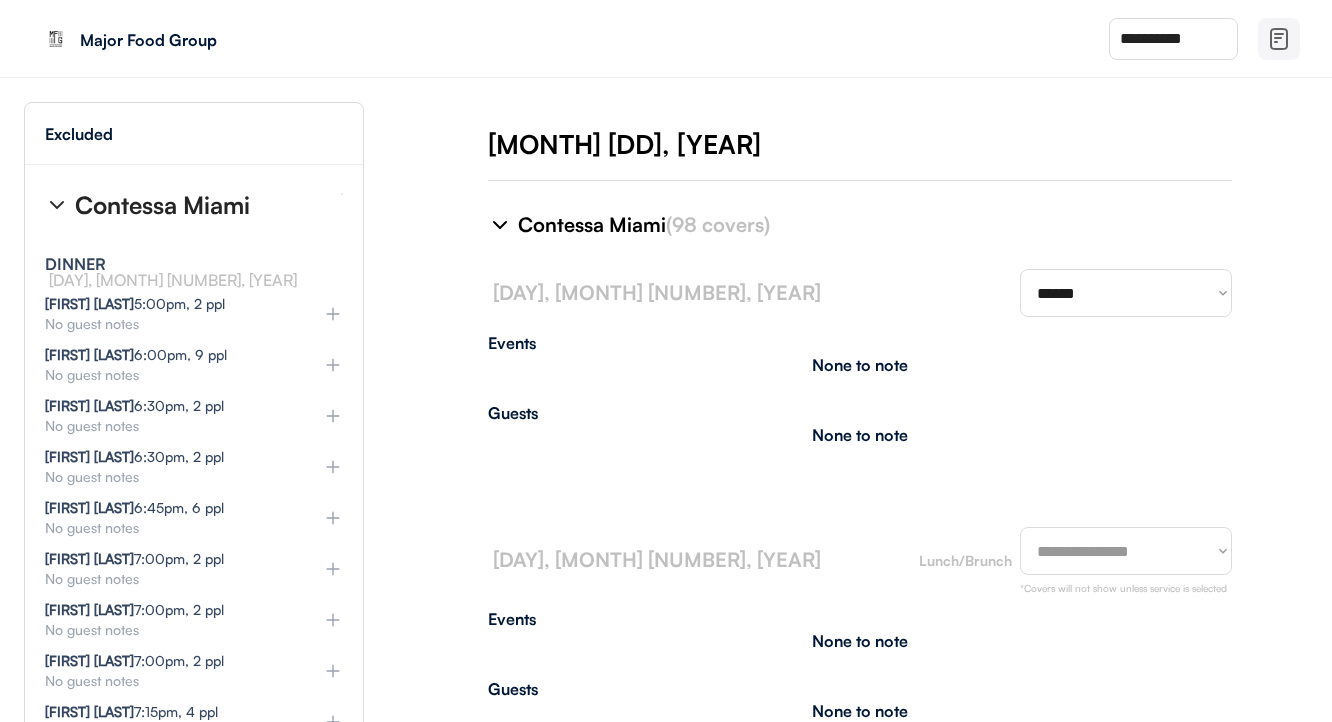 type on "**********" 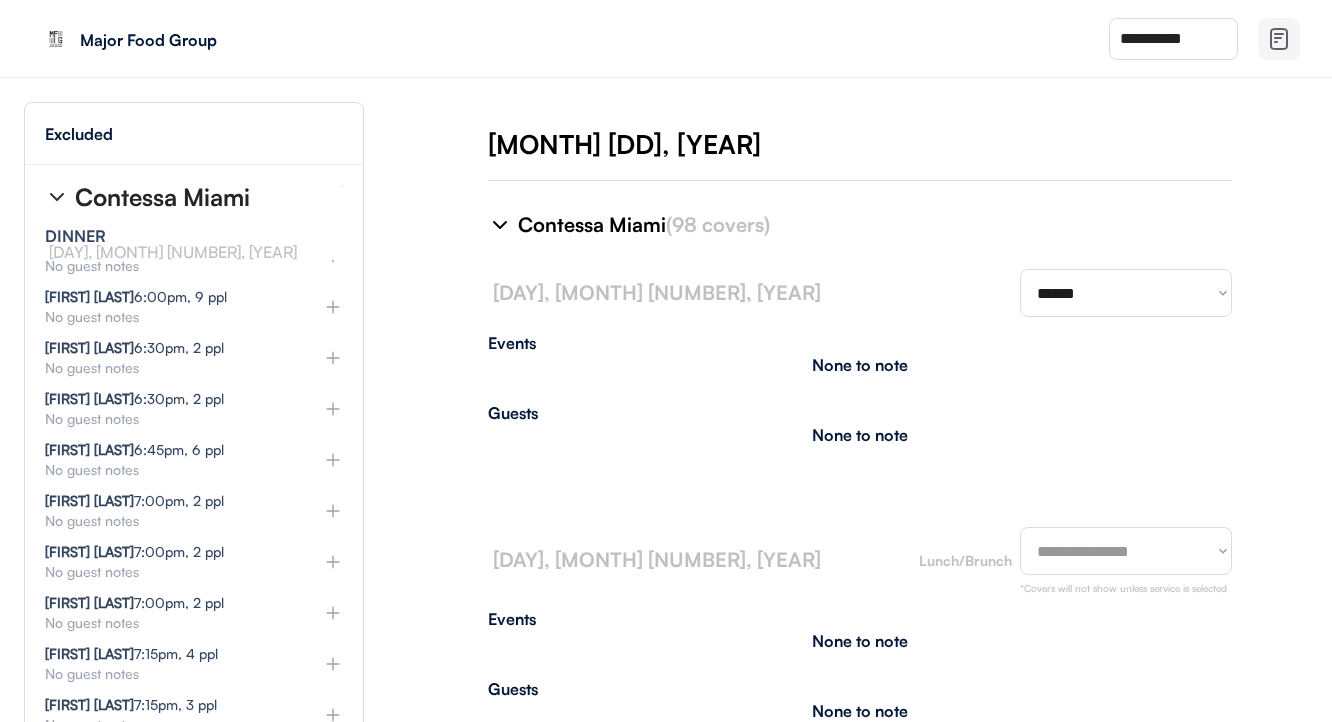 select on "********" 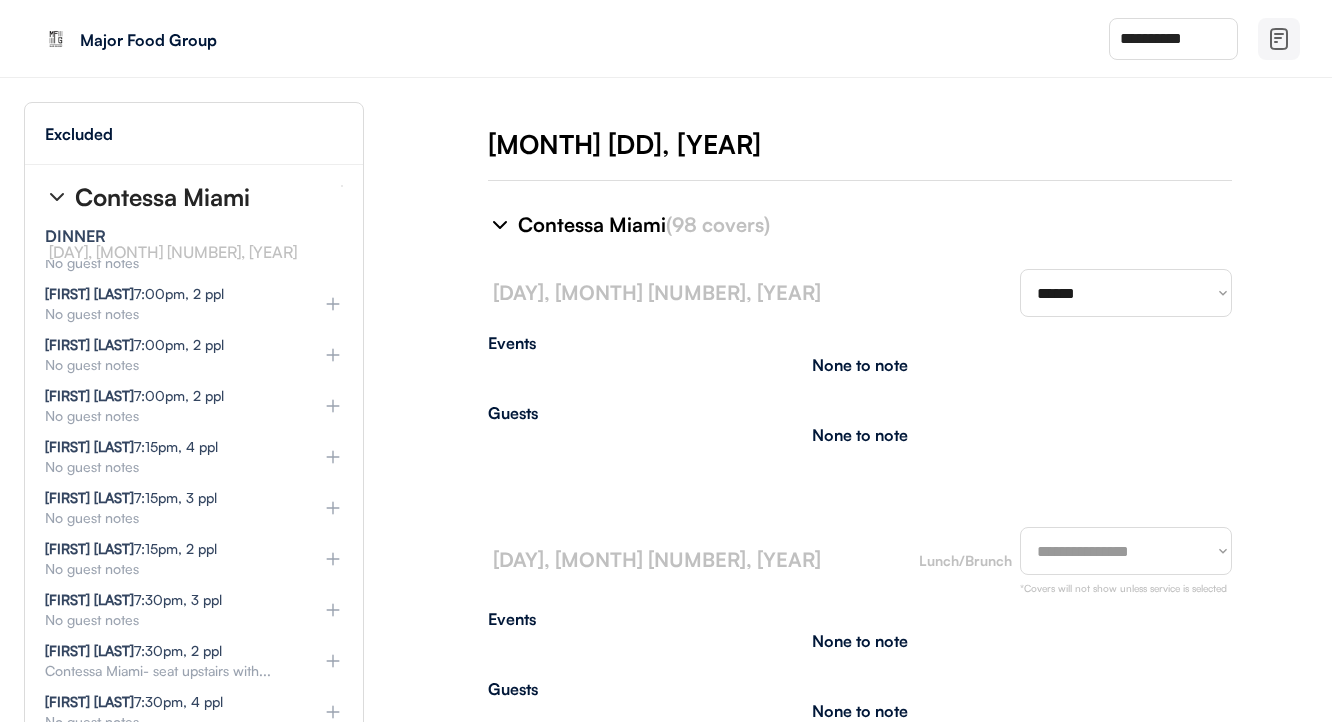select on "********" 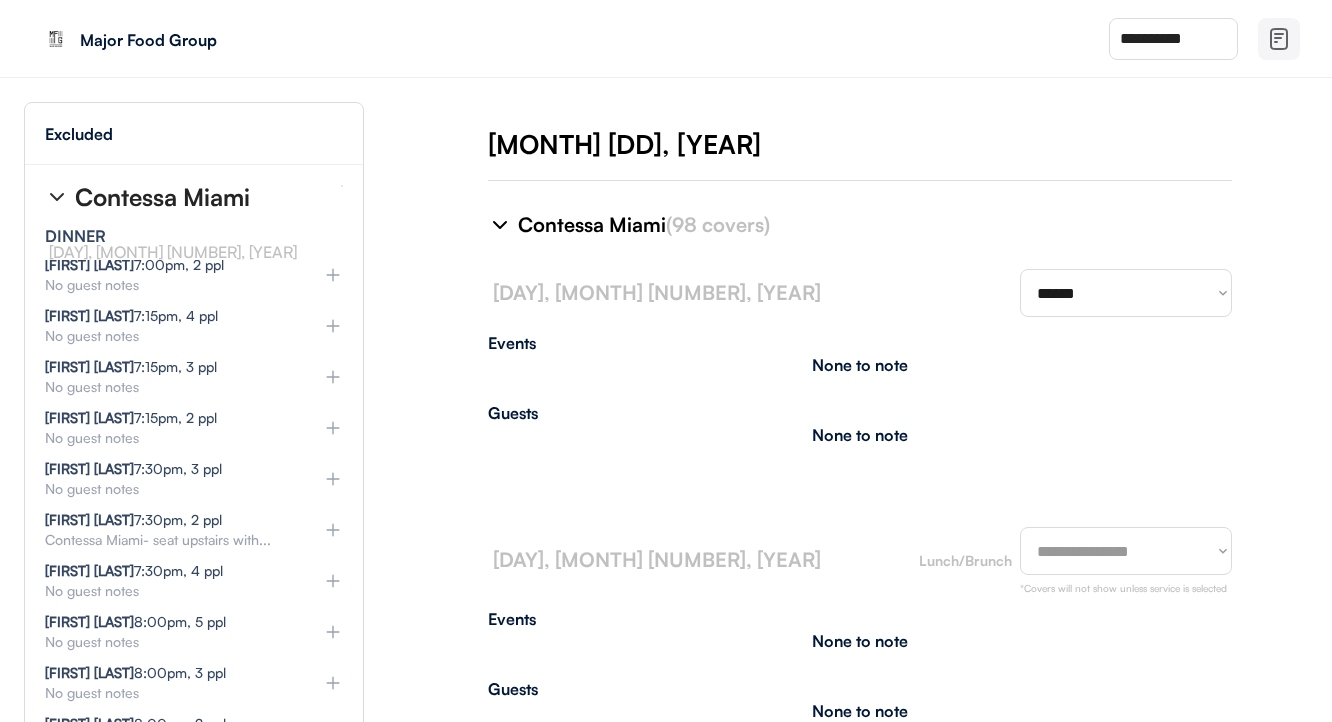 scroll, scrollTop: 51001, scrollLeft: 1, axis: both 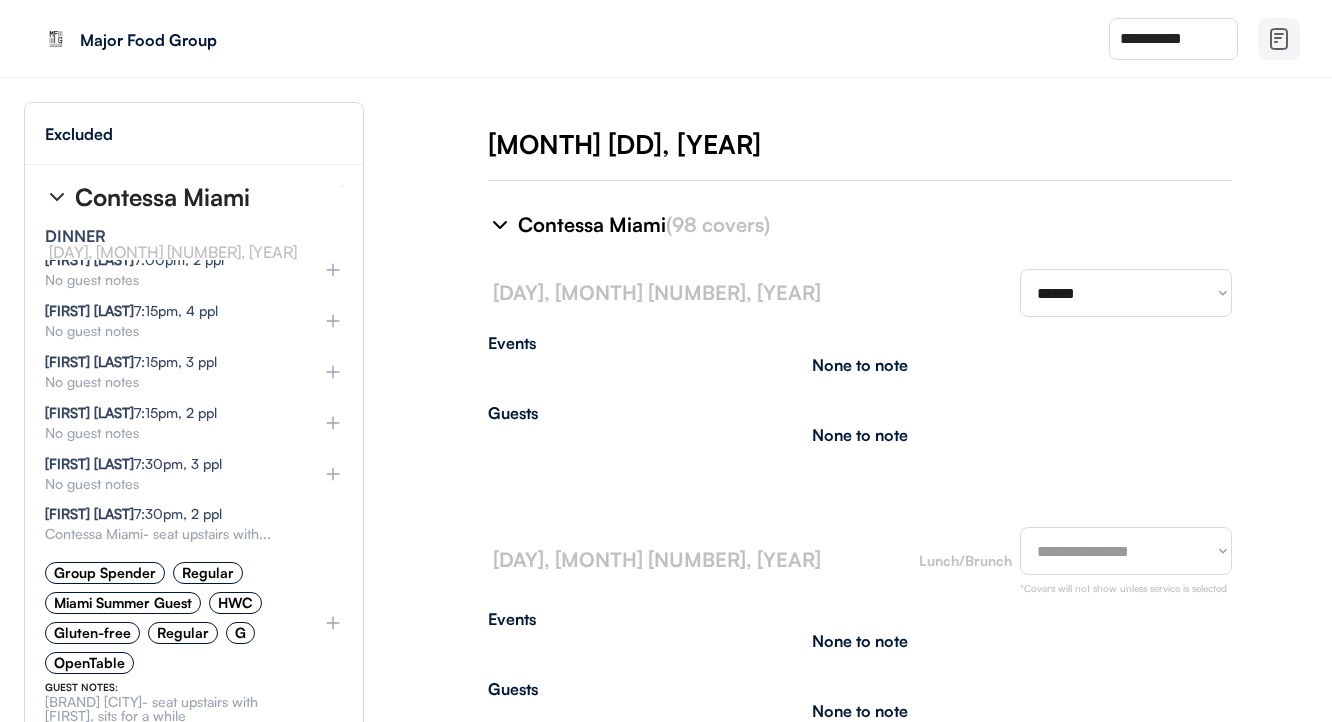 select on "********" 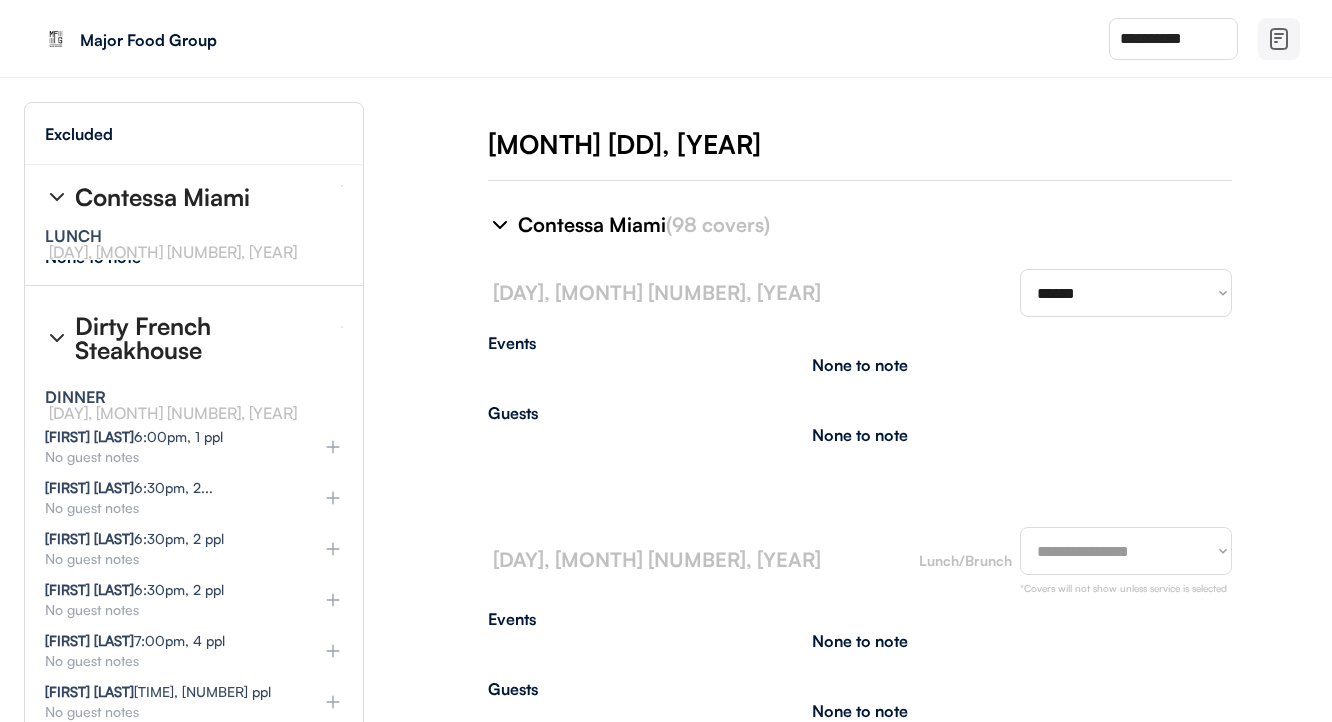 scroll, scrollTop: 52101, scrollLeft: 0, axis: vertical 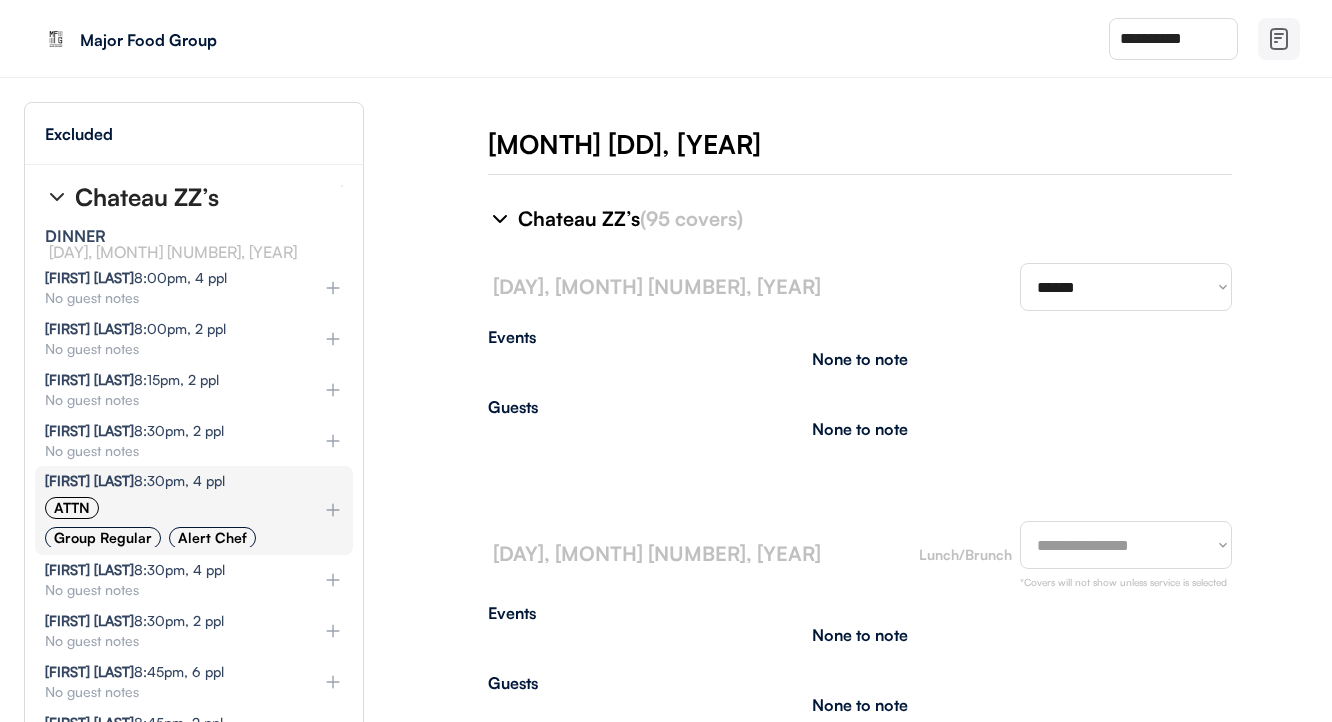 select on "********" 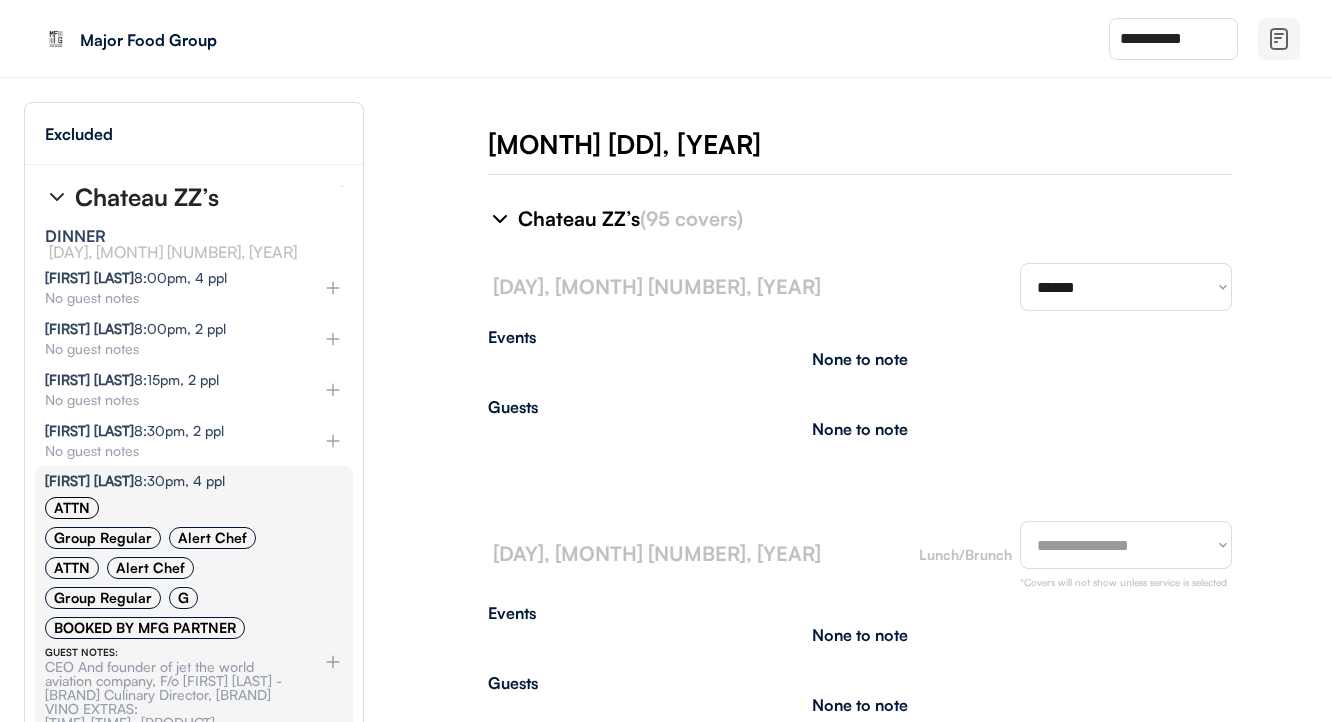 type on "**********" 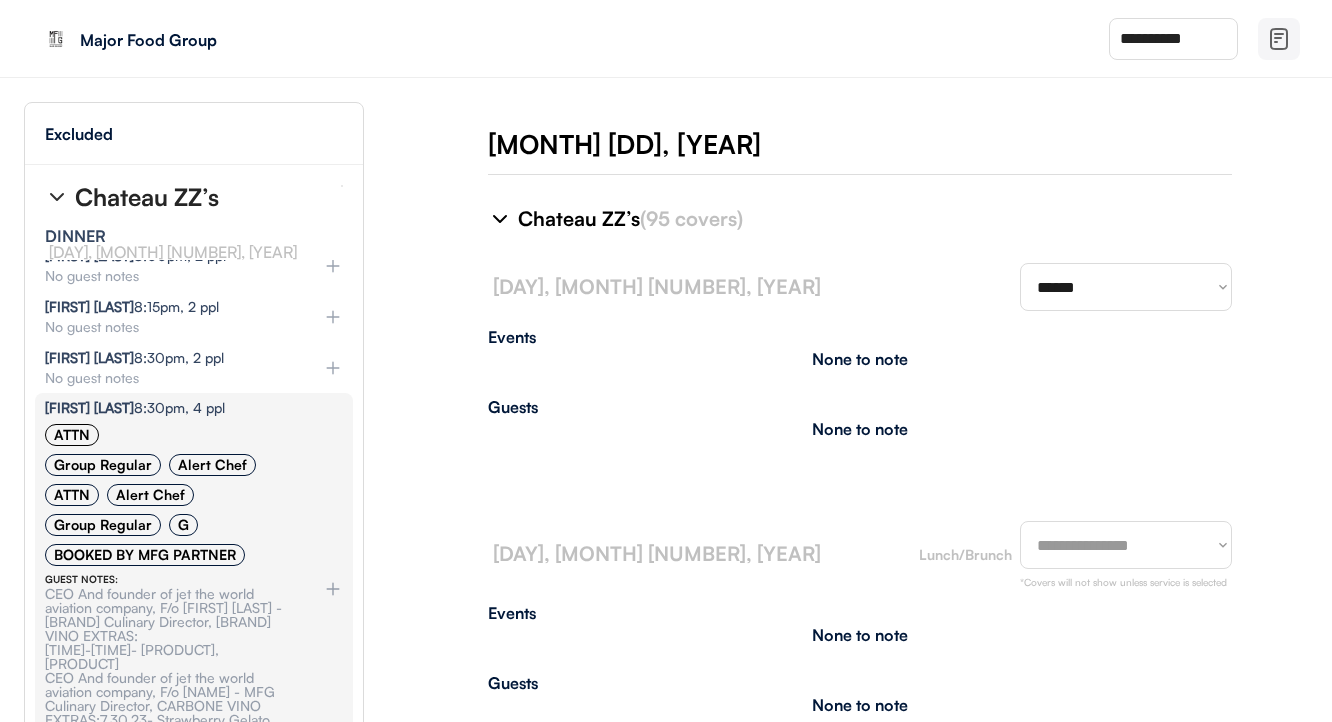 select on "********" 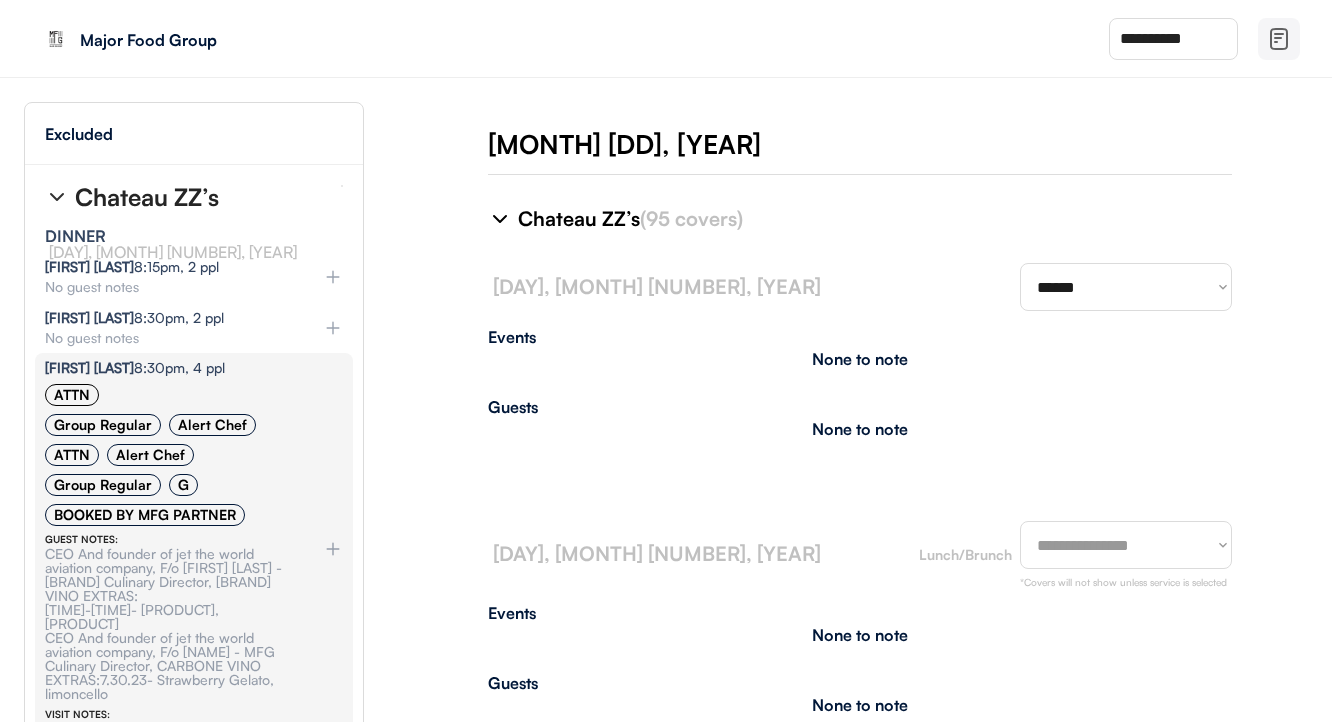 scroll, scrollTop: 54446, scrollLeft: 0, axis: vertical 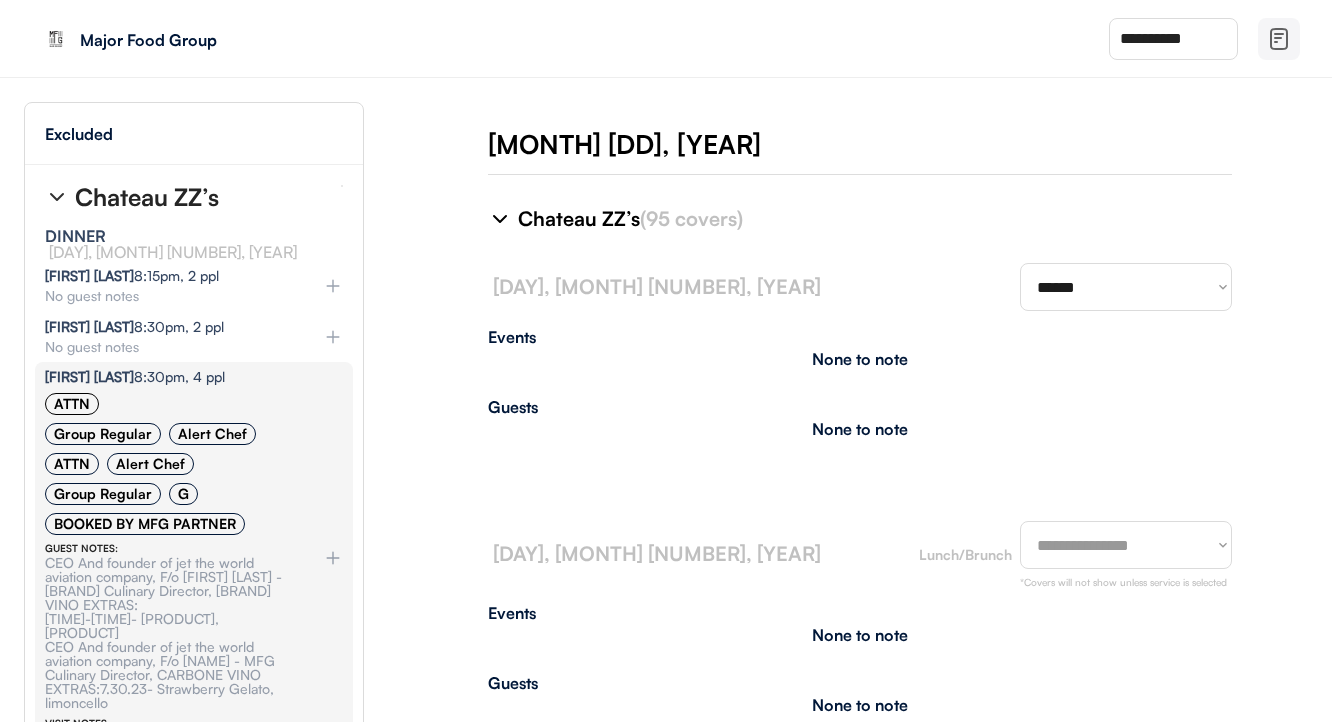 select on "********" 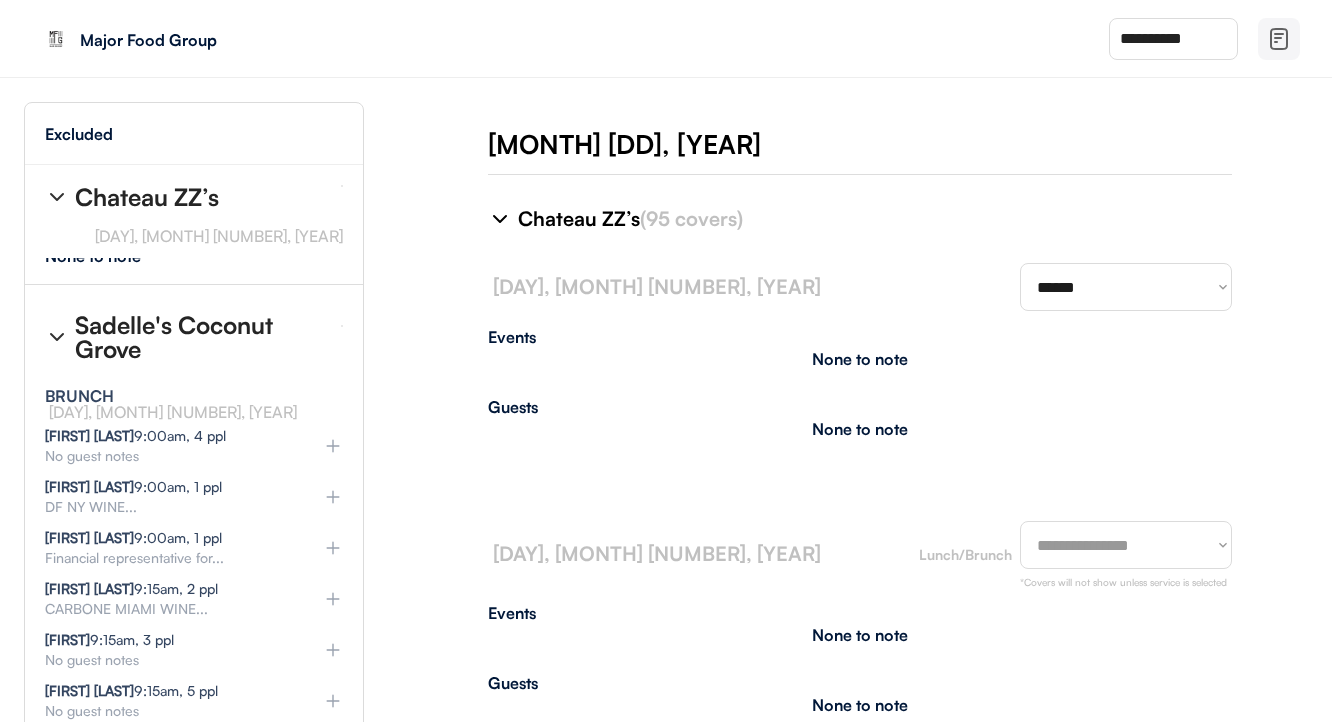 scroll, scrollTop: 55153, scrollLeft: 0, axis: vertical 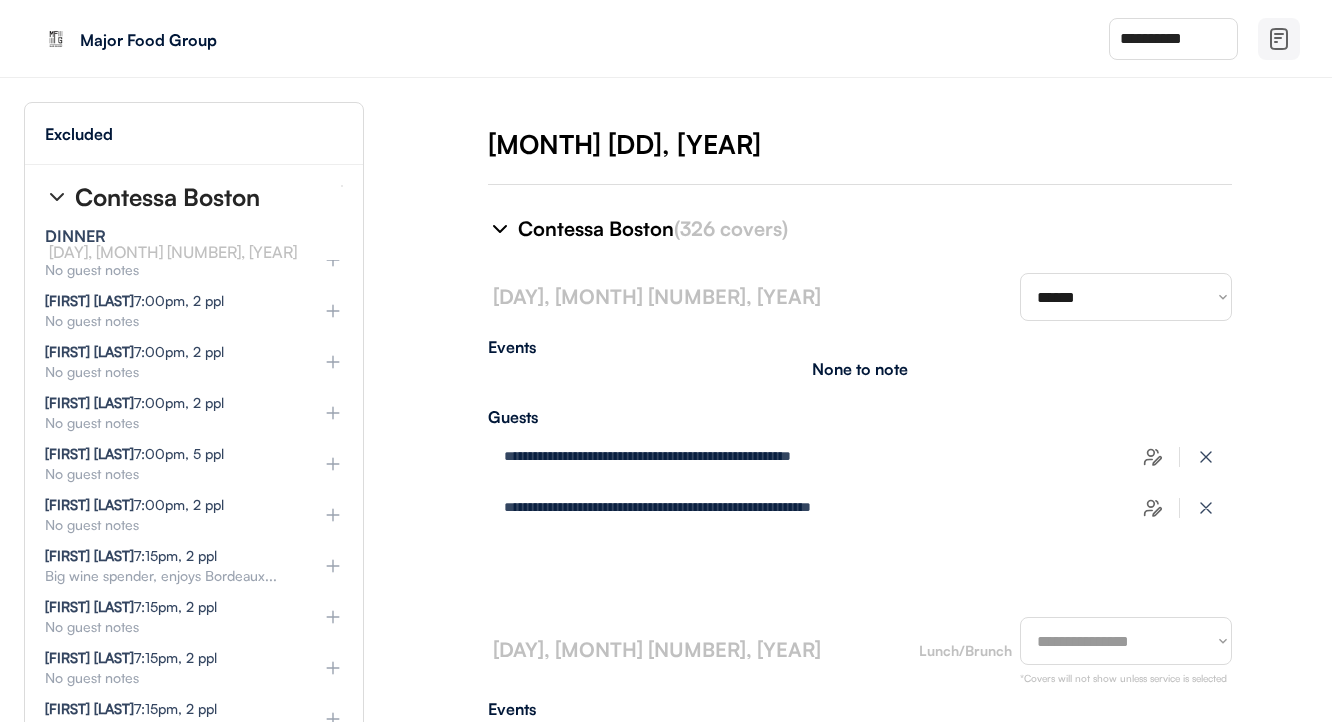 click 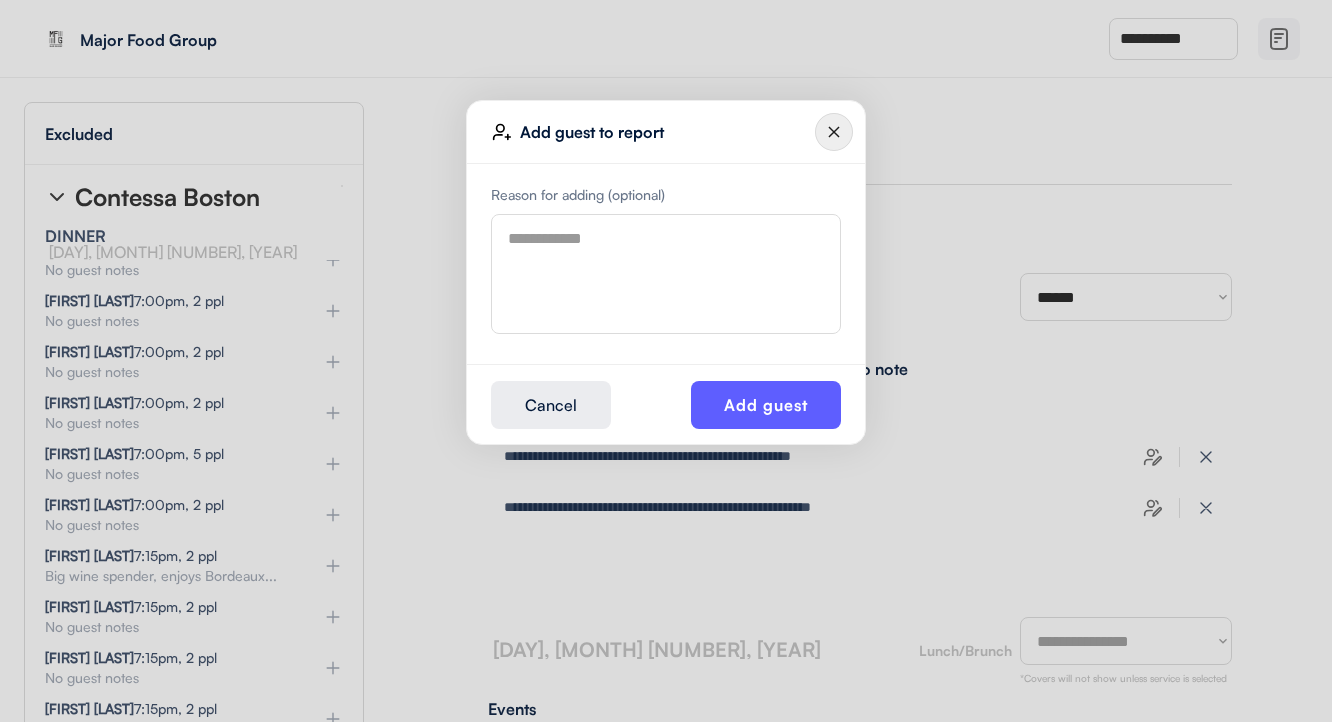 click at bounding box center [666, 274] 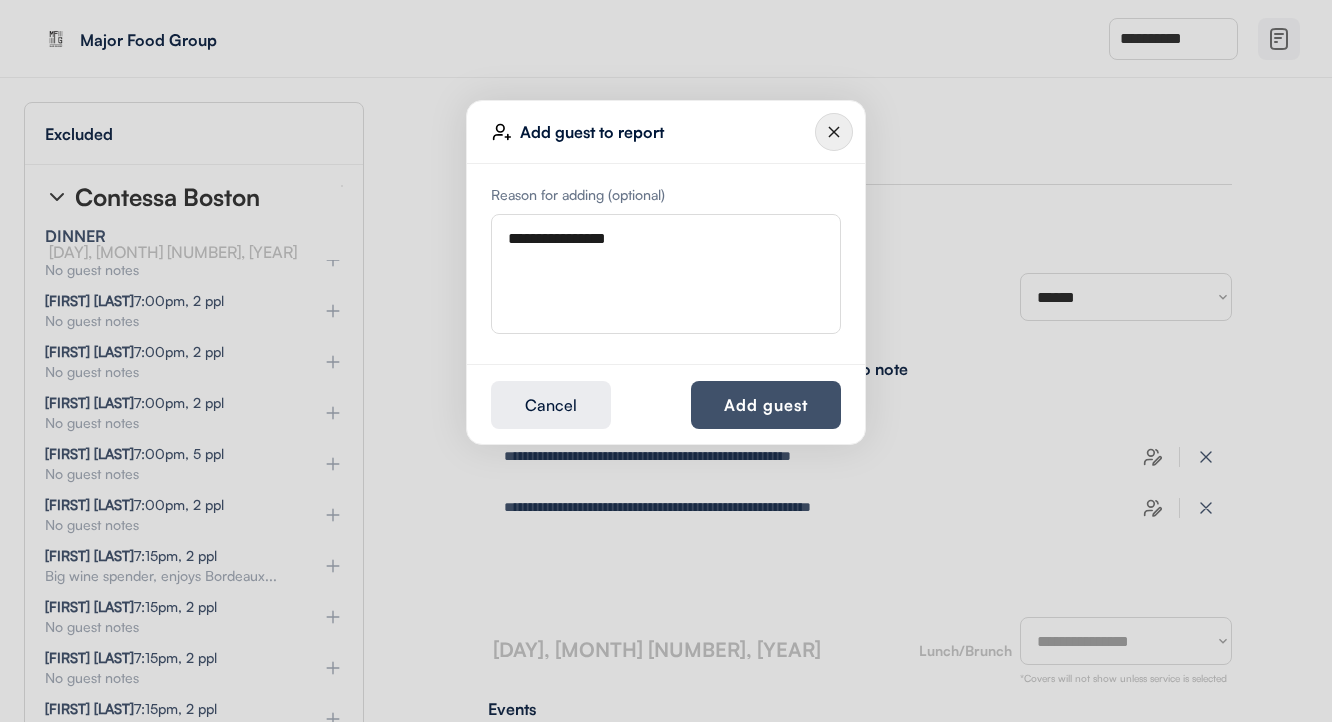 type on "**********" 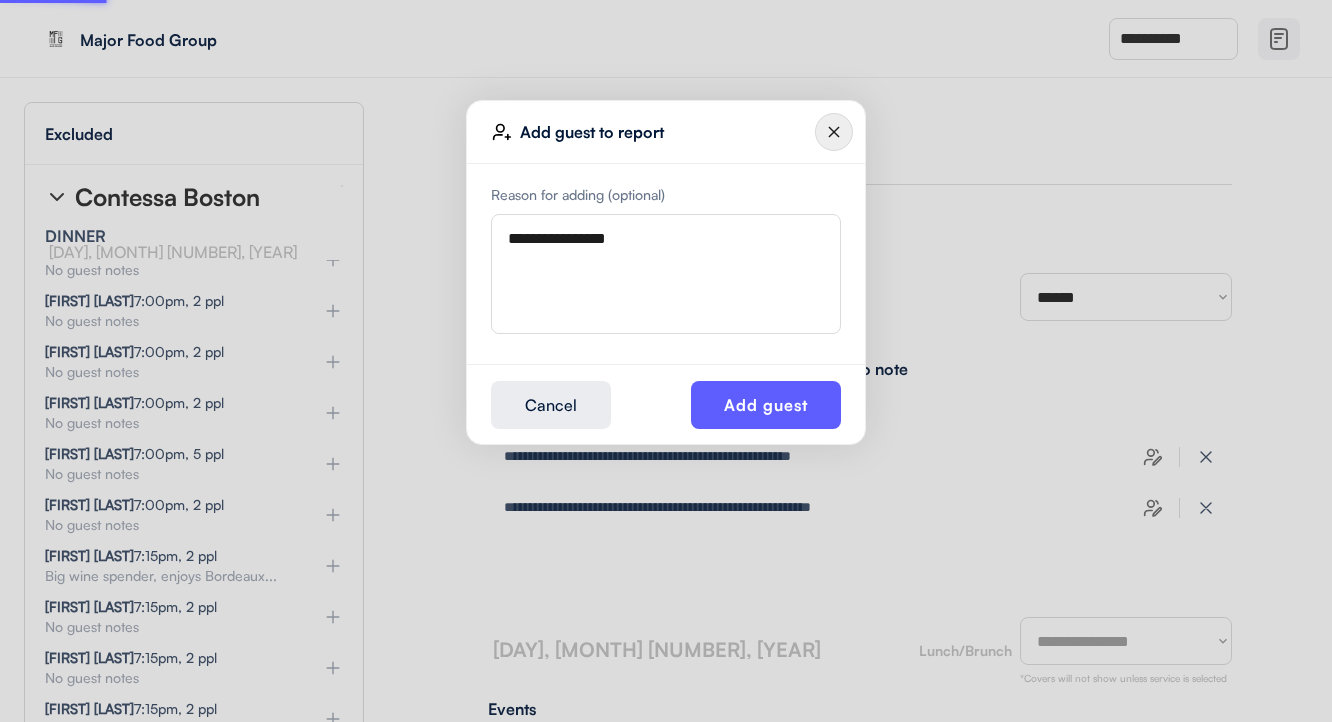 type 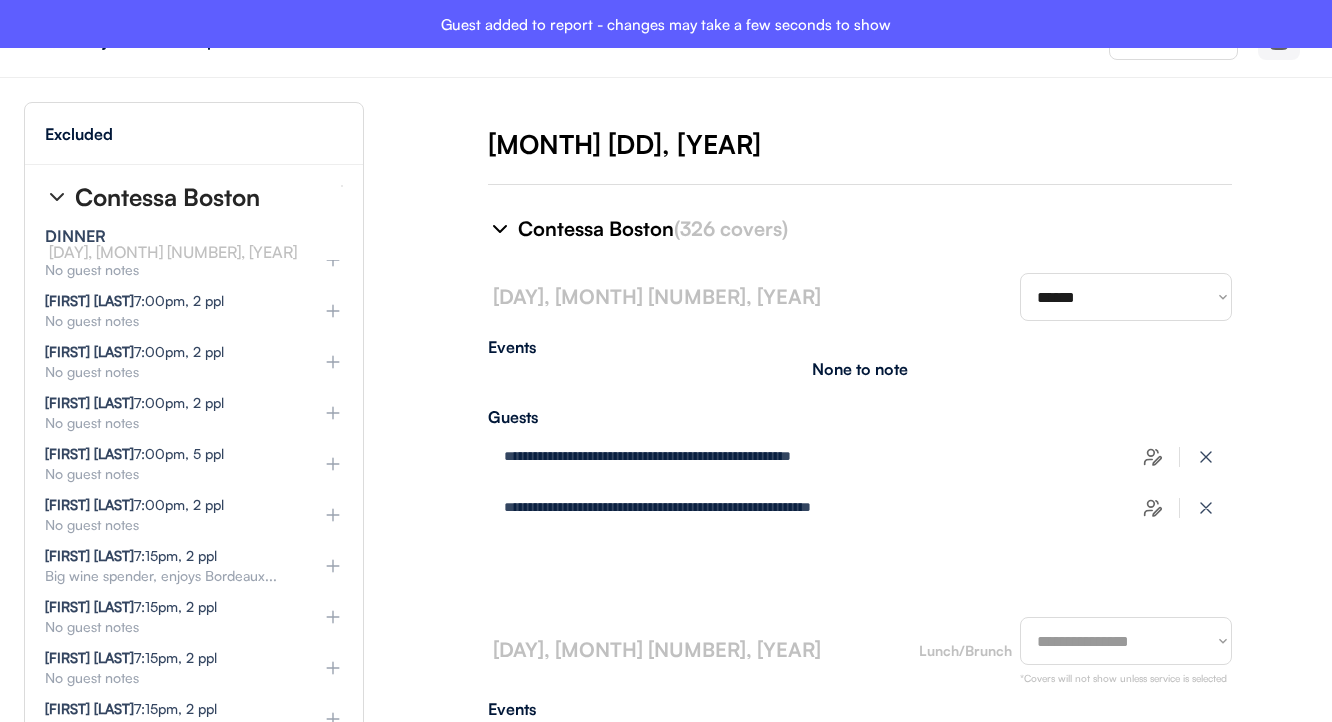 type on "**********" 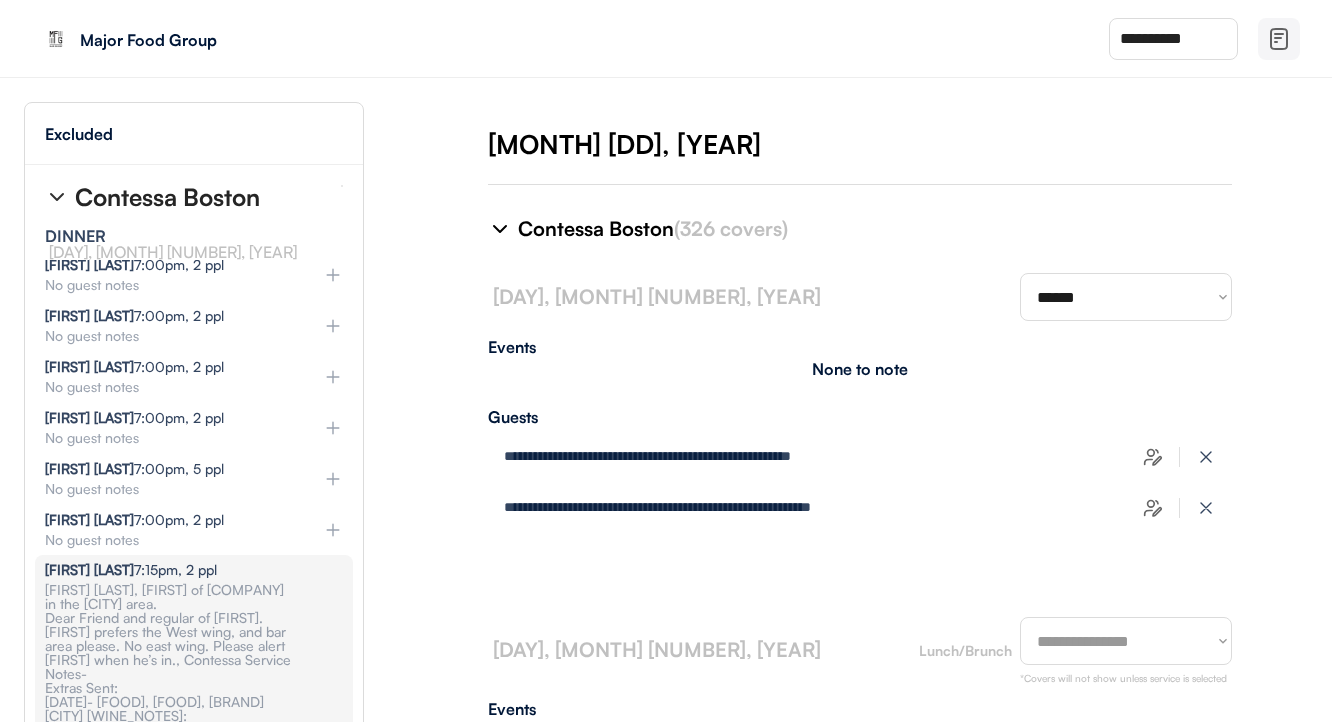 scroll, scrollTop: 76195, scrollLeft: 0, axis: vertical 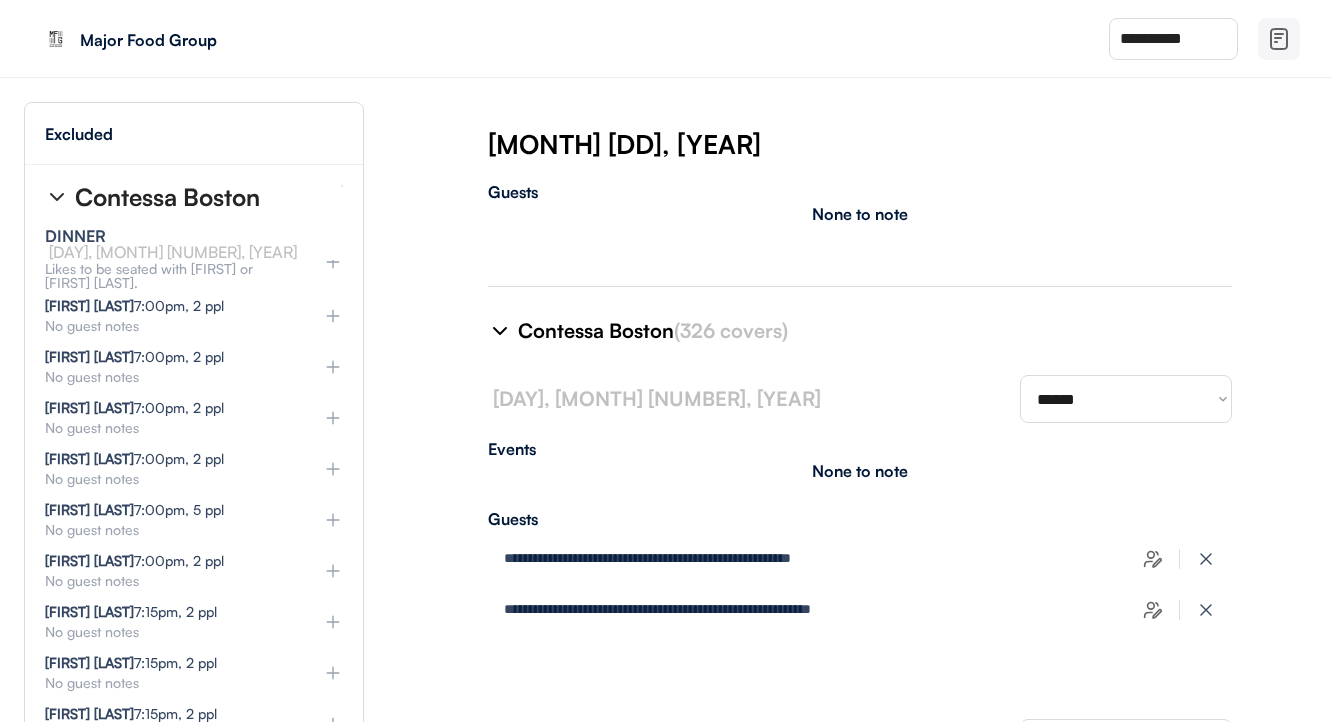 type on "**********" 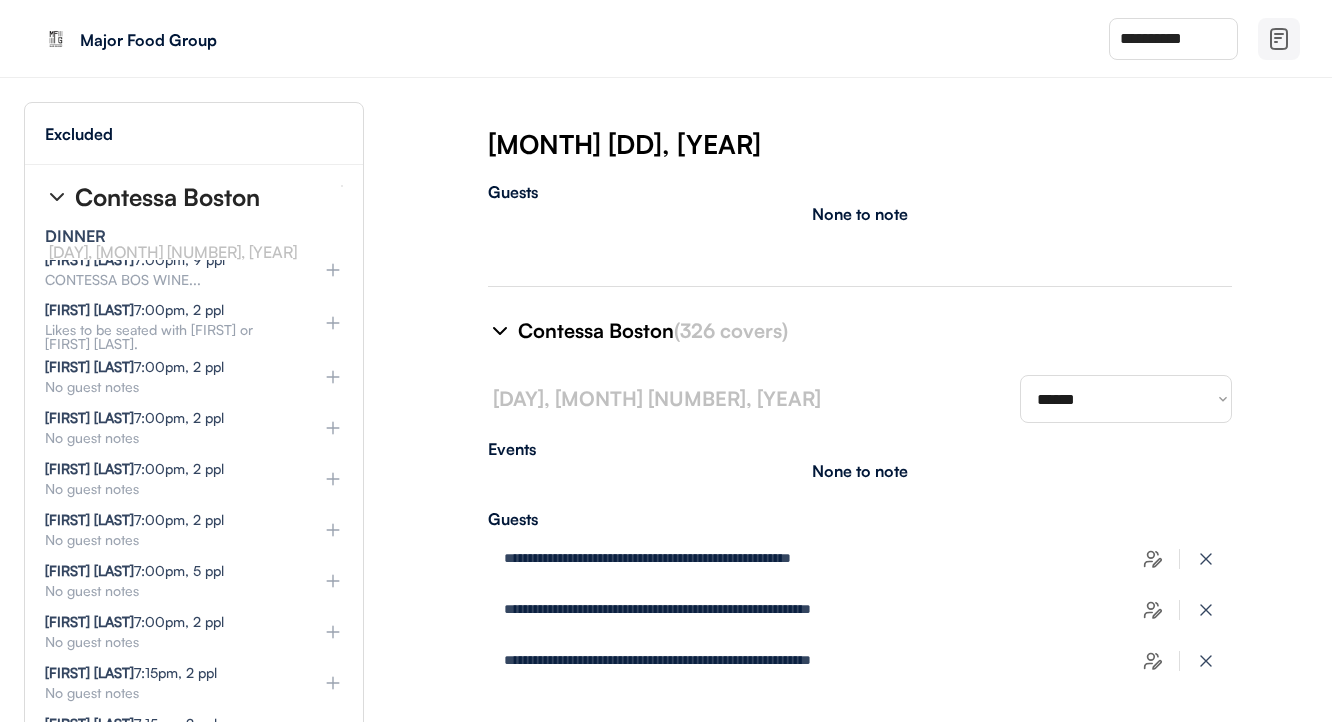 type on "**********" 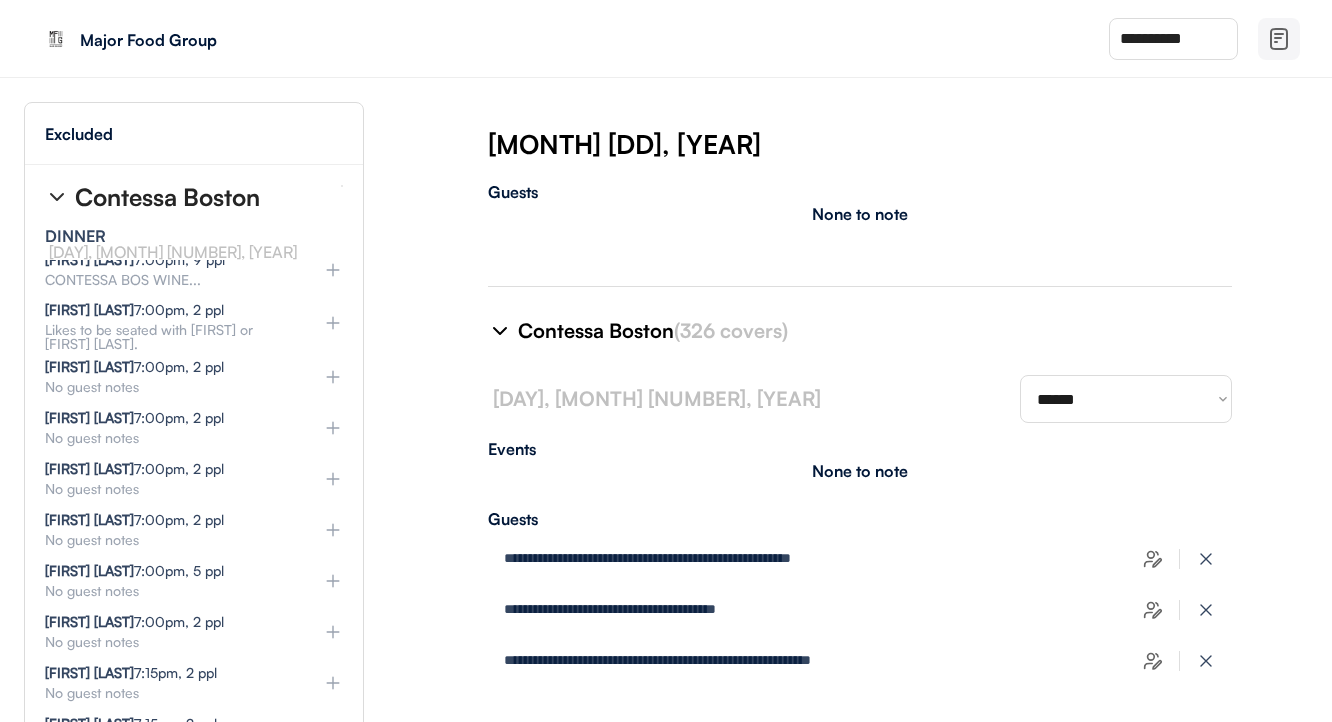 type on "**********" 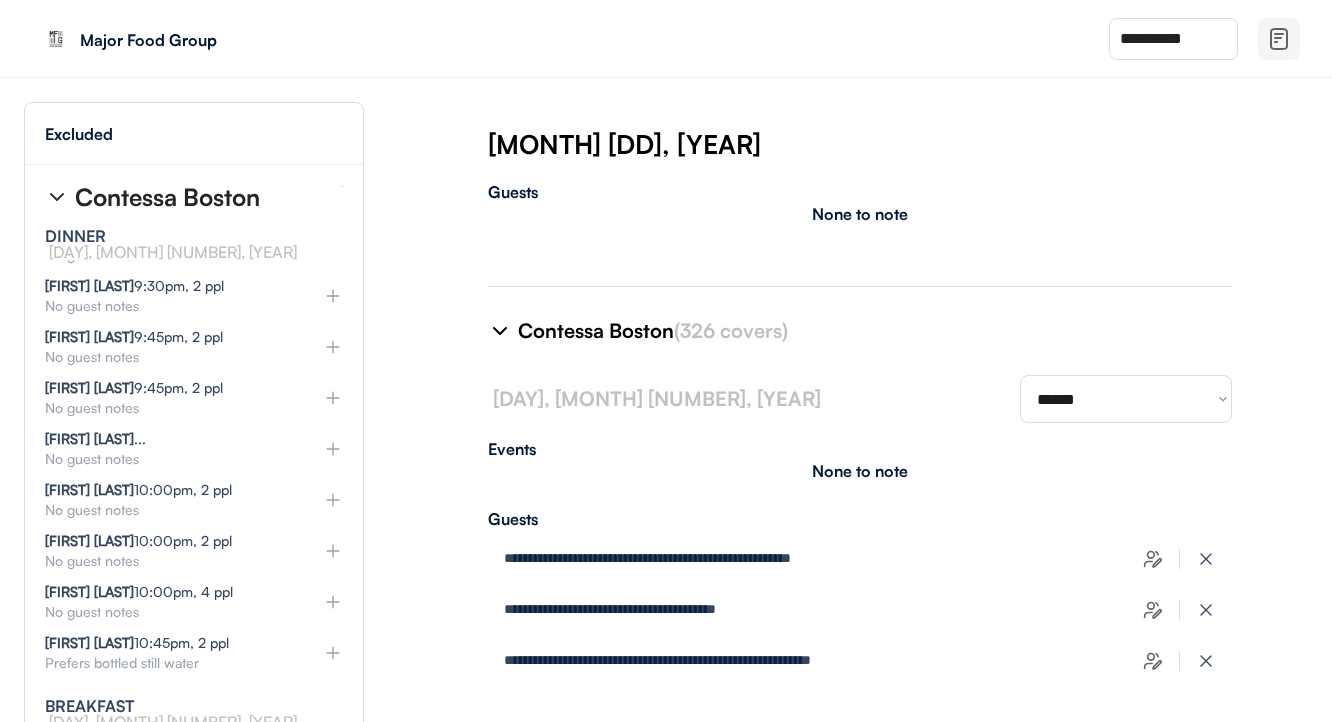 scroll, scrollTop: 79235, scrollLeft: 0, axis: vertical 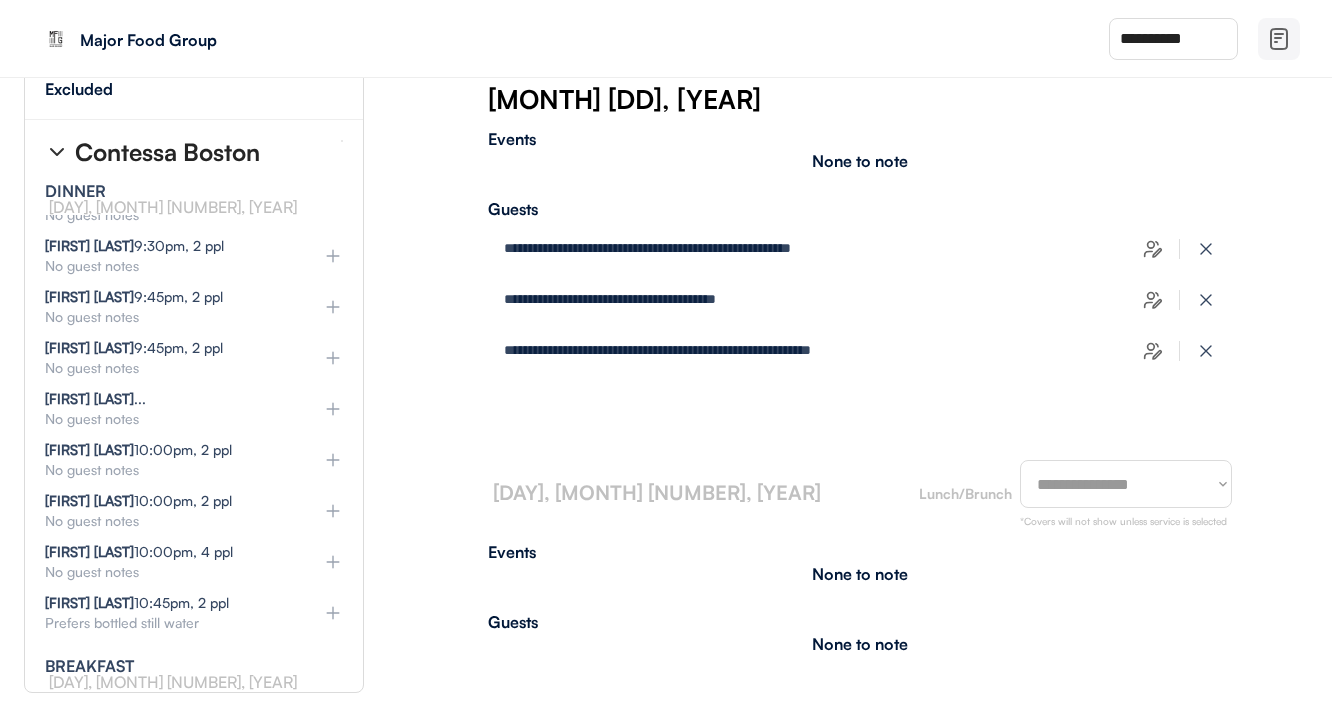 click on "**********" at bounding box center (1126, 484) 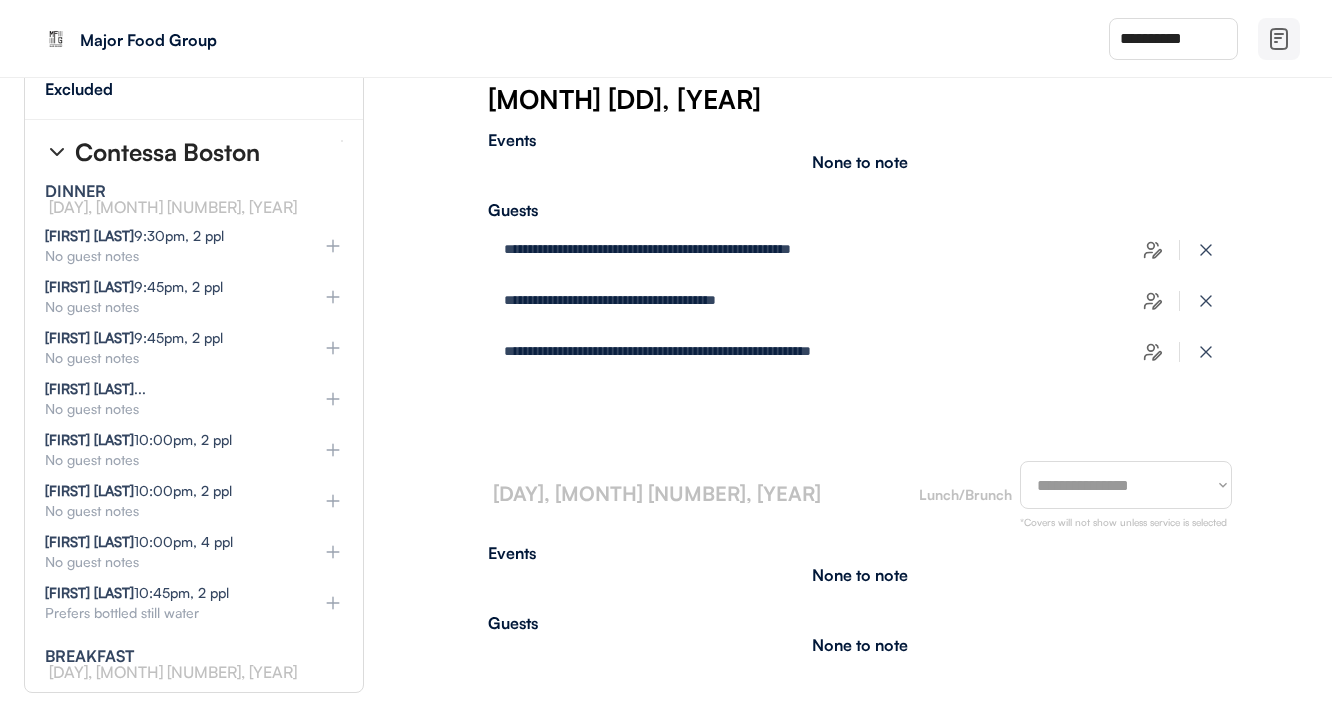 select on "********" 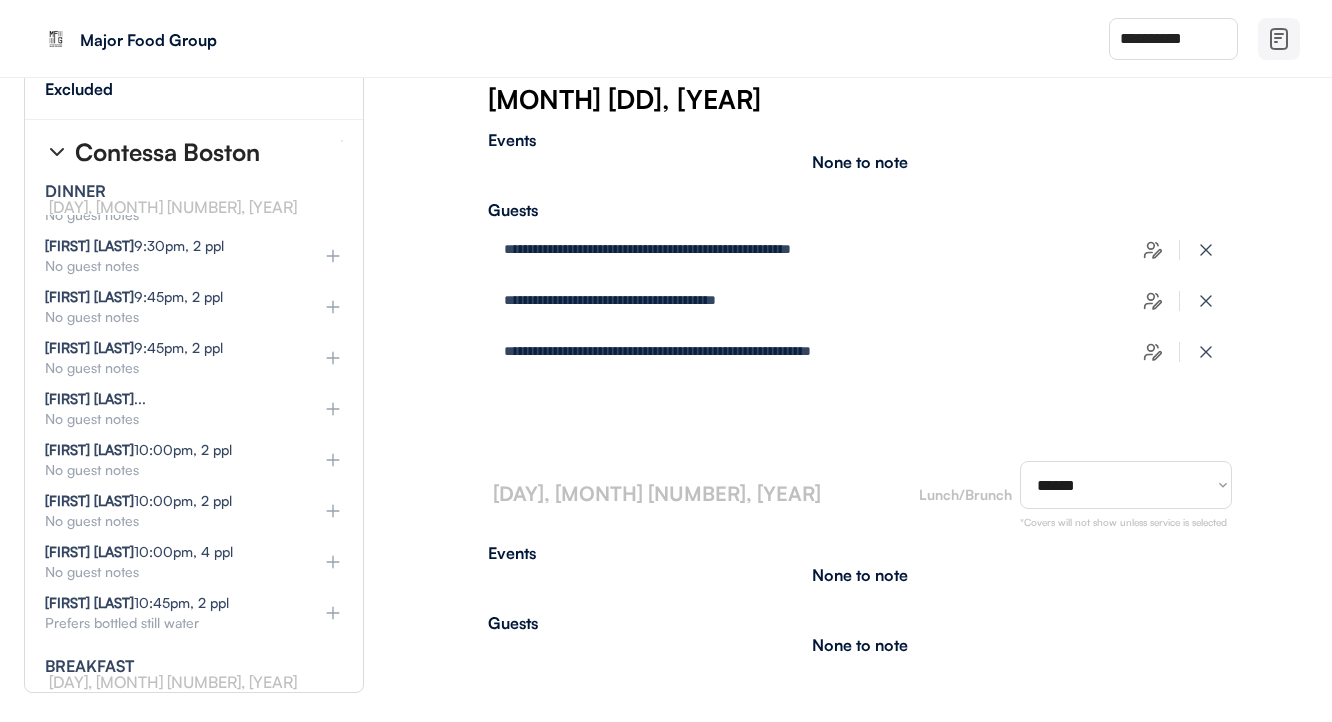 scroll, scrollTop: 15636, scrollLeft: 0, axis: vertical 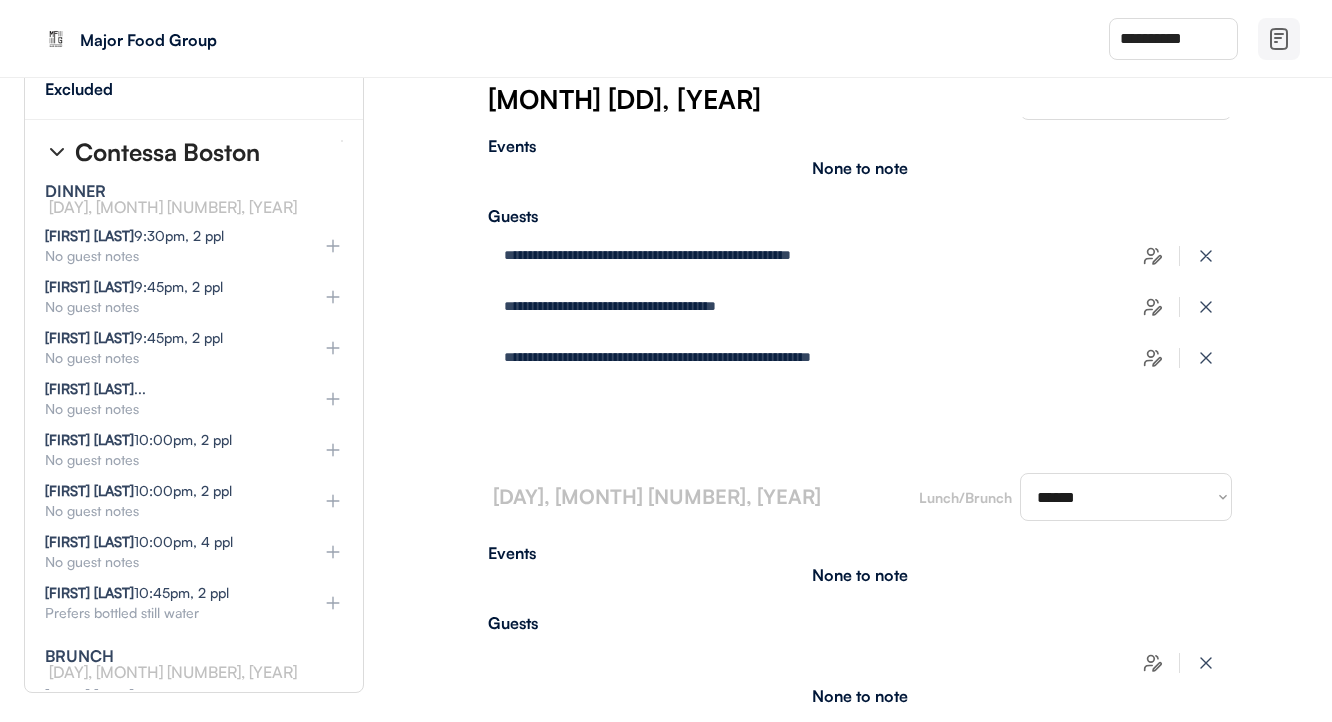 type on "**********" 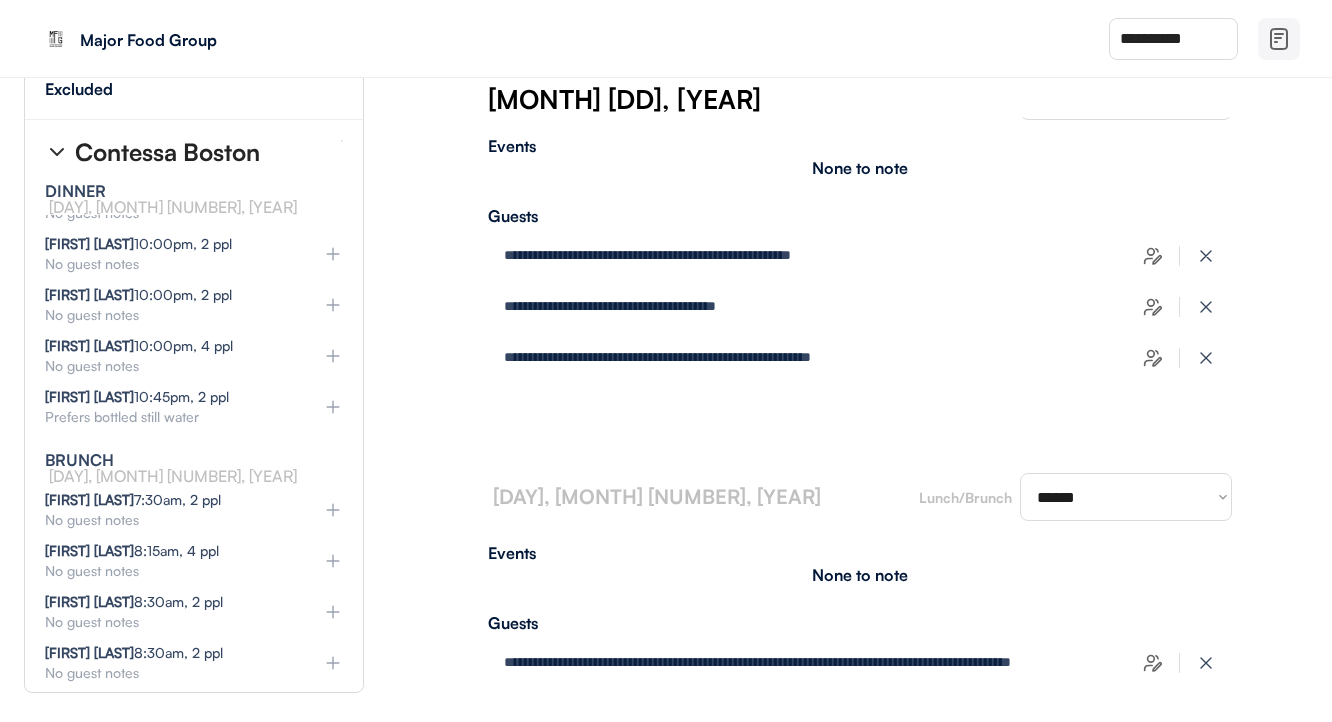 scroll, scrollTop: 79511, scrollLeft: 0, axis: vertical 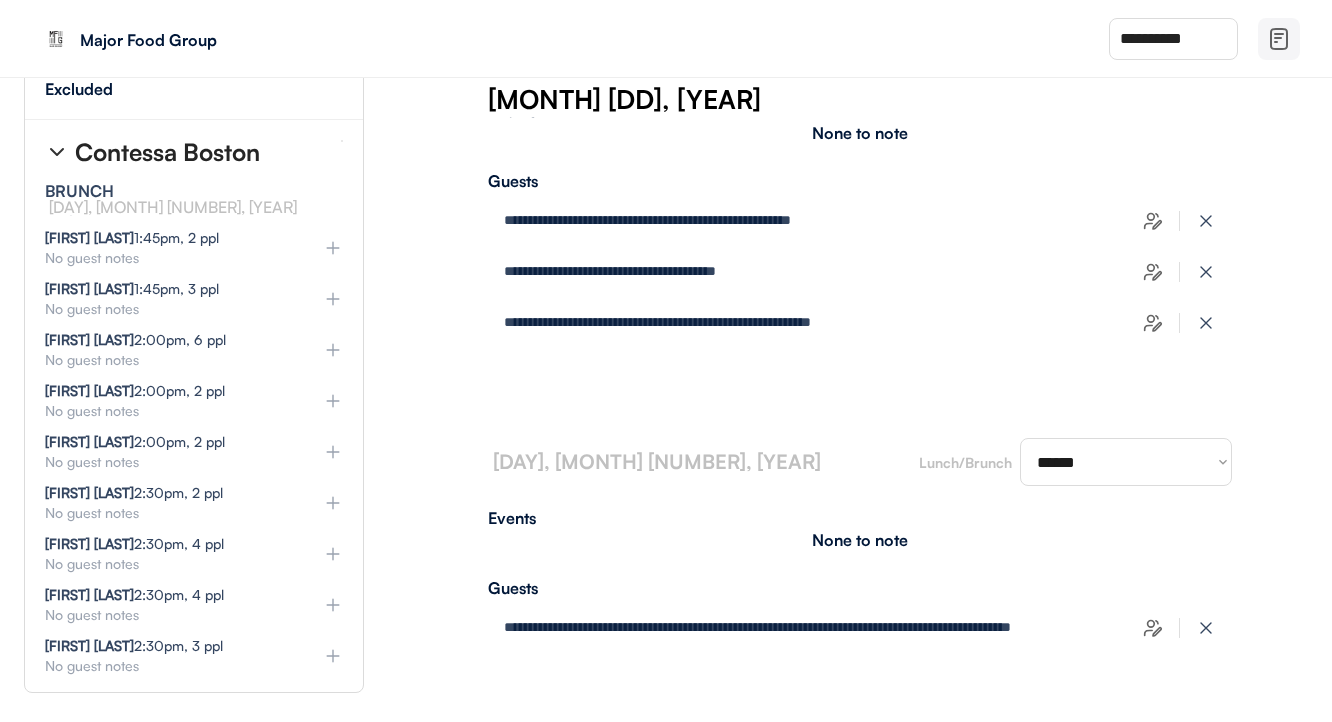 click 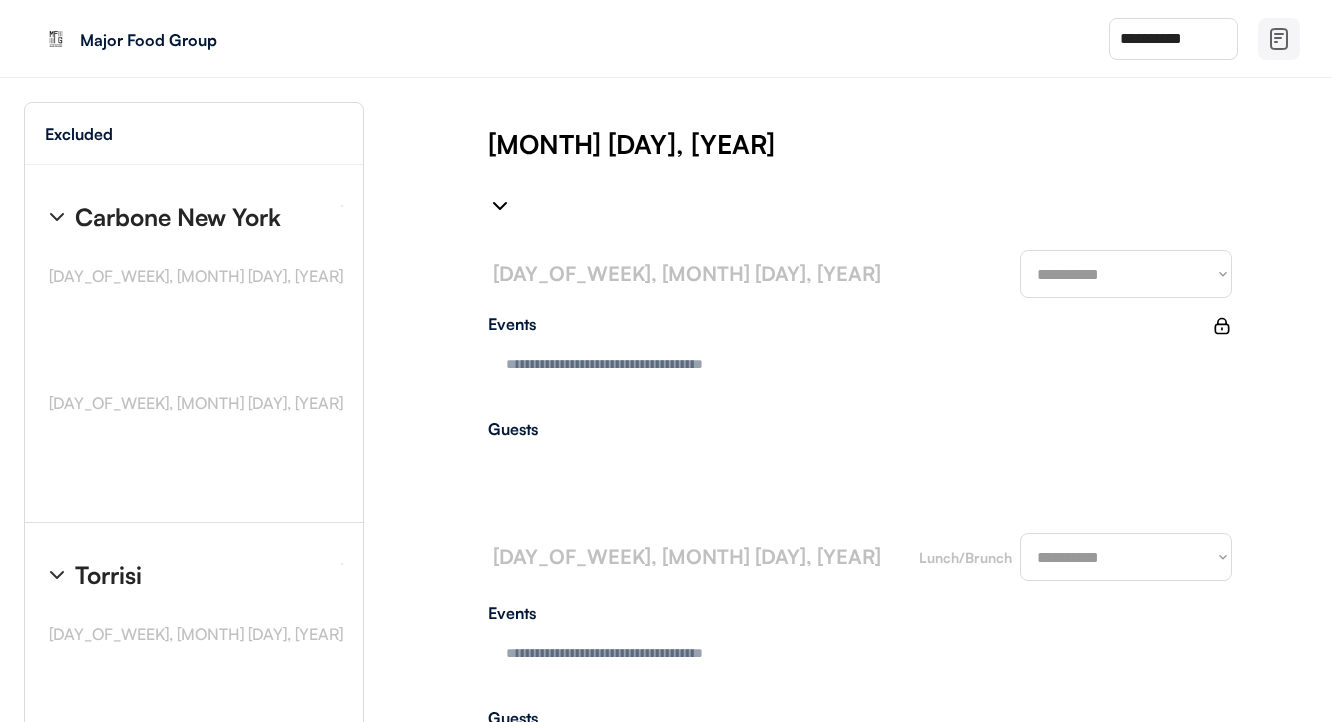 scroll, scrollTop: 45, scrollLeft: 0, axis: vertical 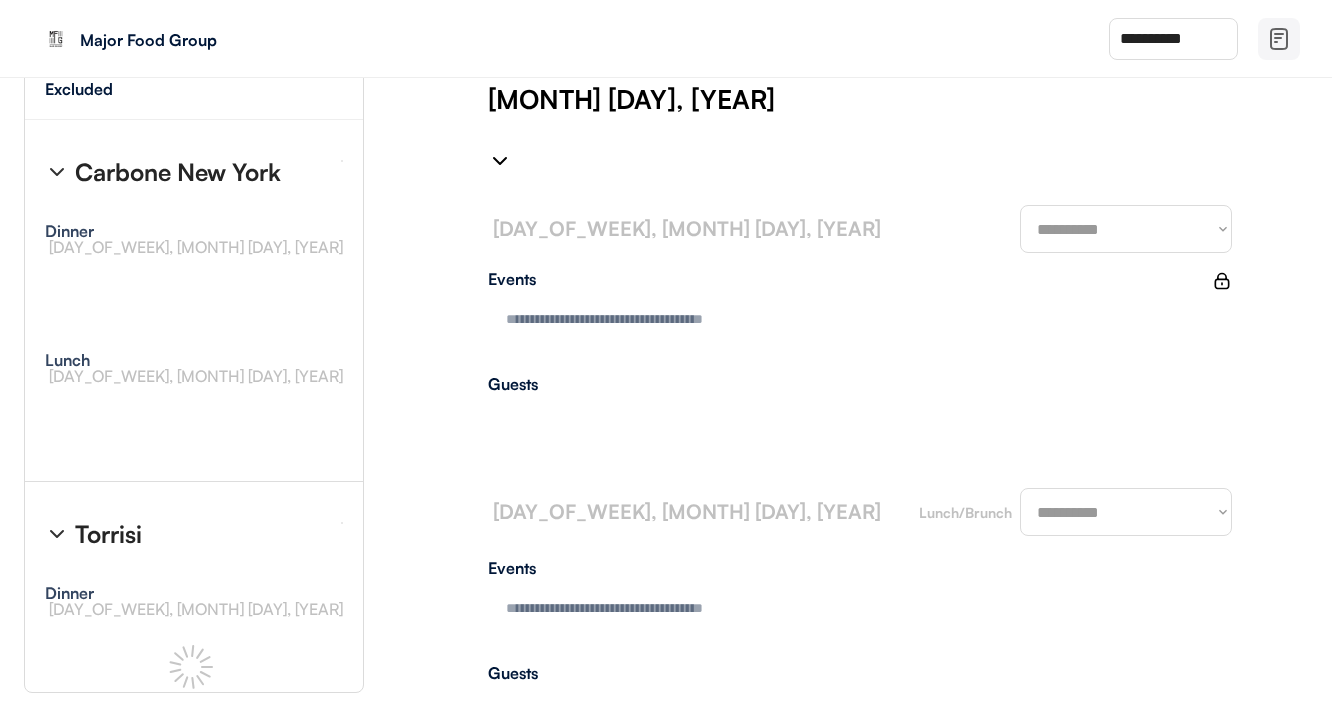 select on "********" 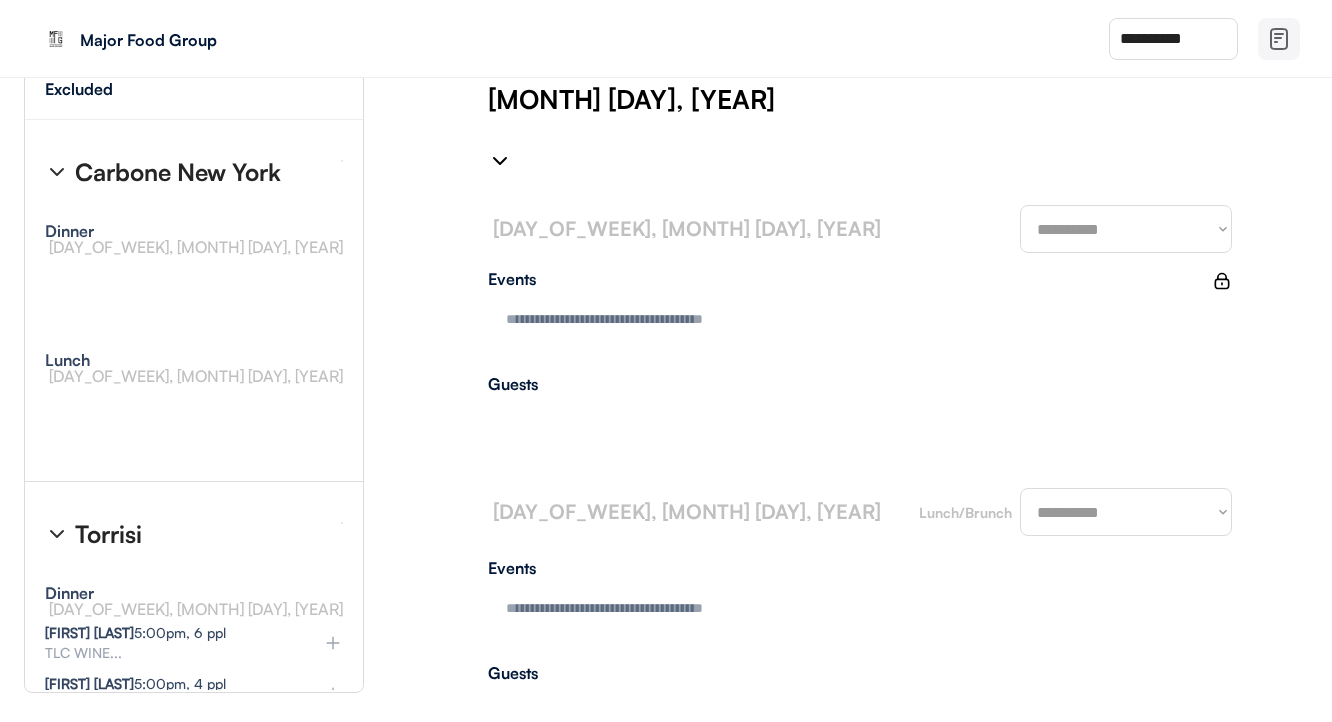 type on "**********" 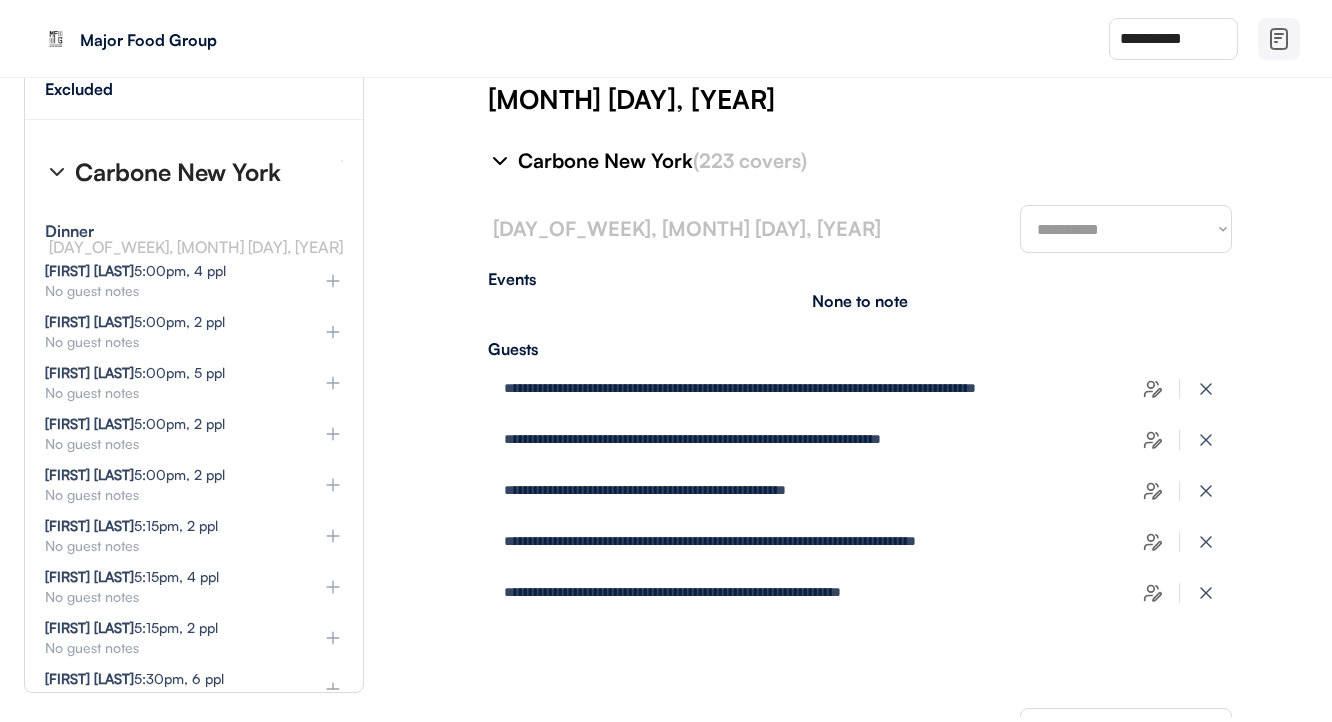 select on "********" 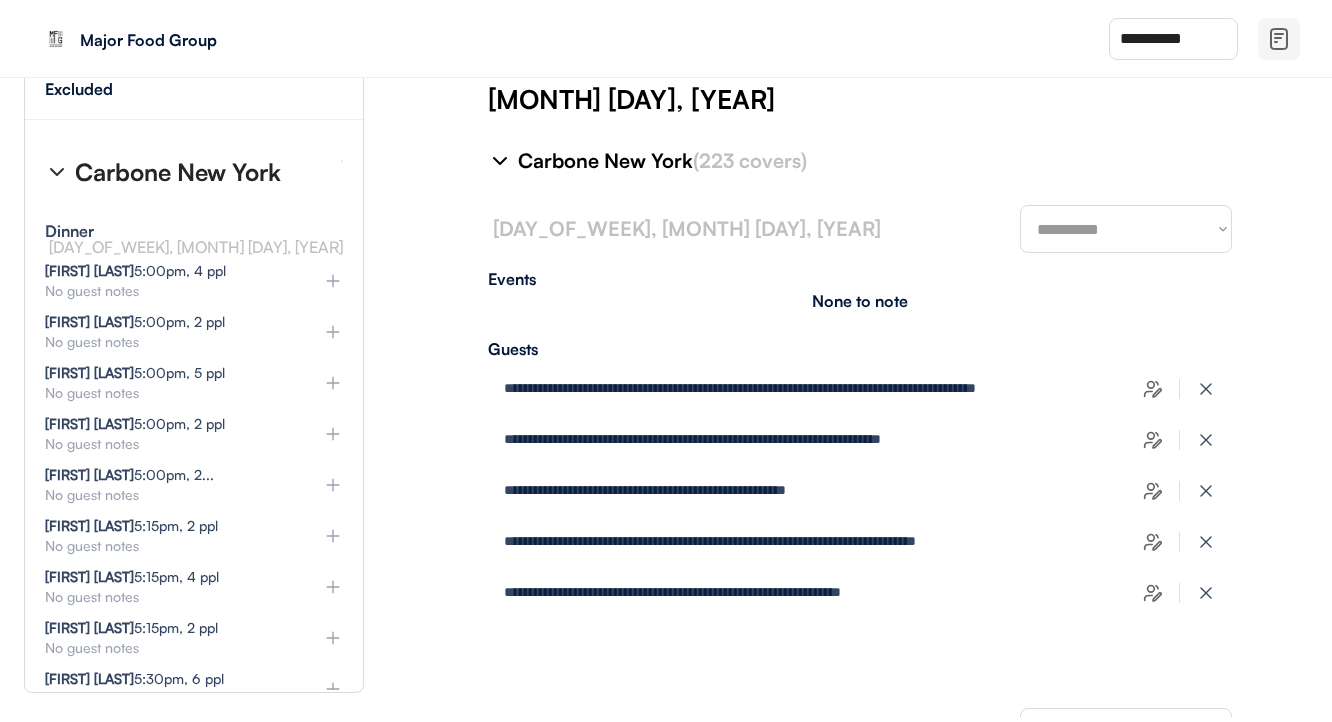 select on "*******" 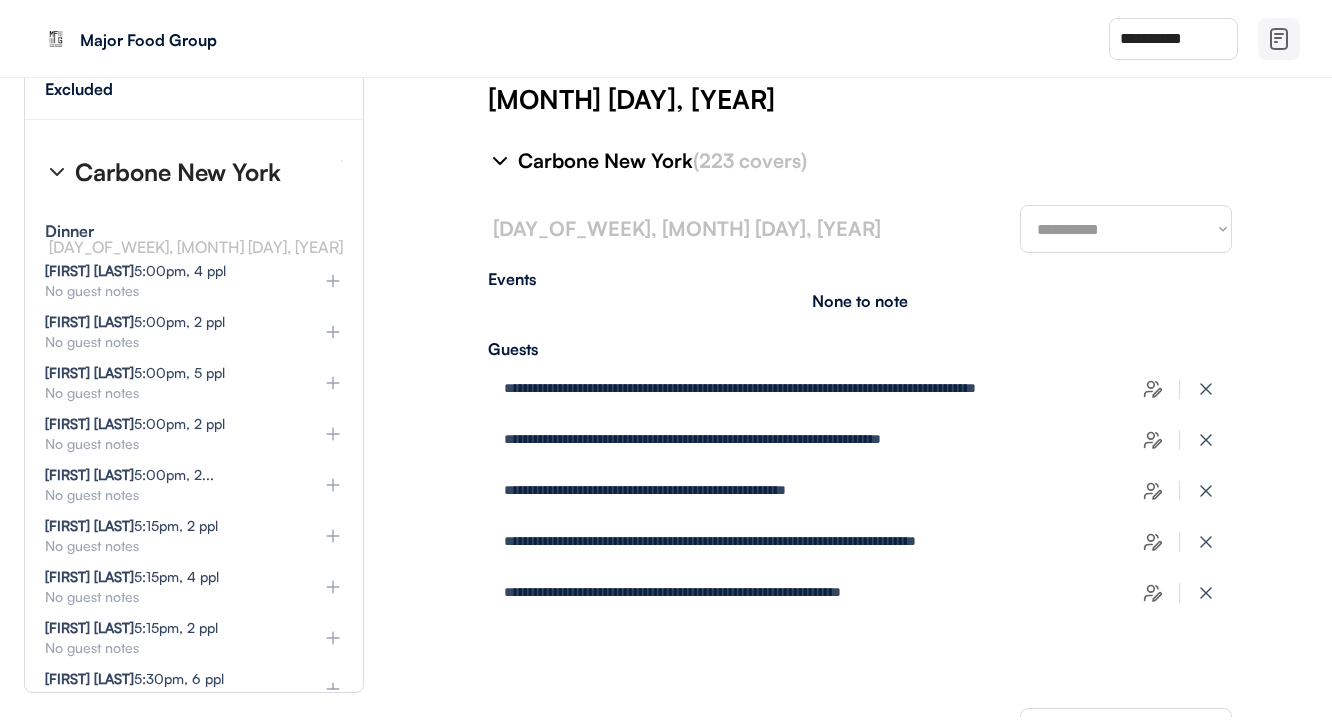 type on "**********" 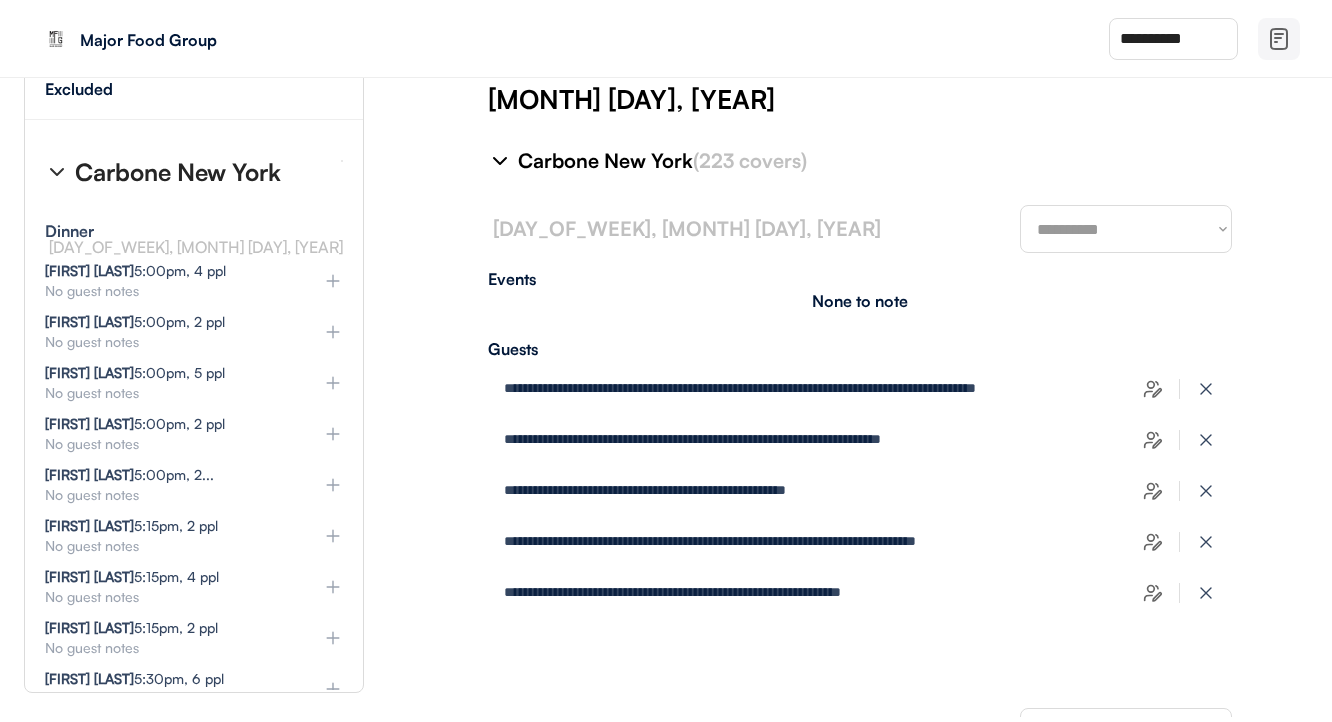 select on "********" 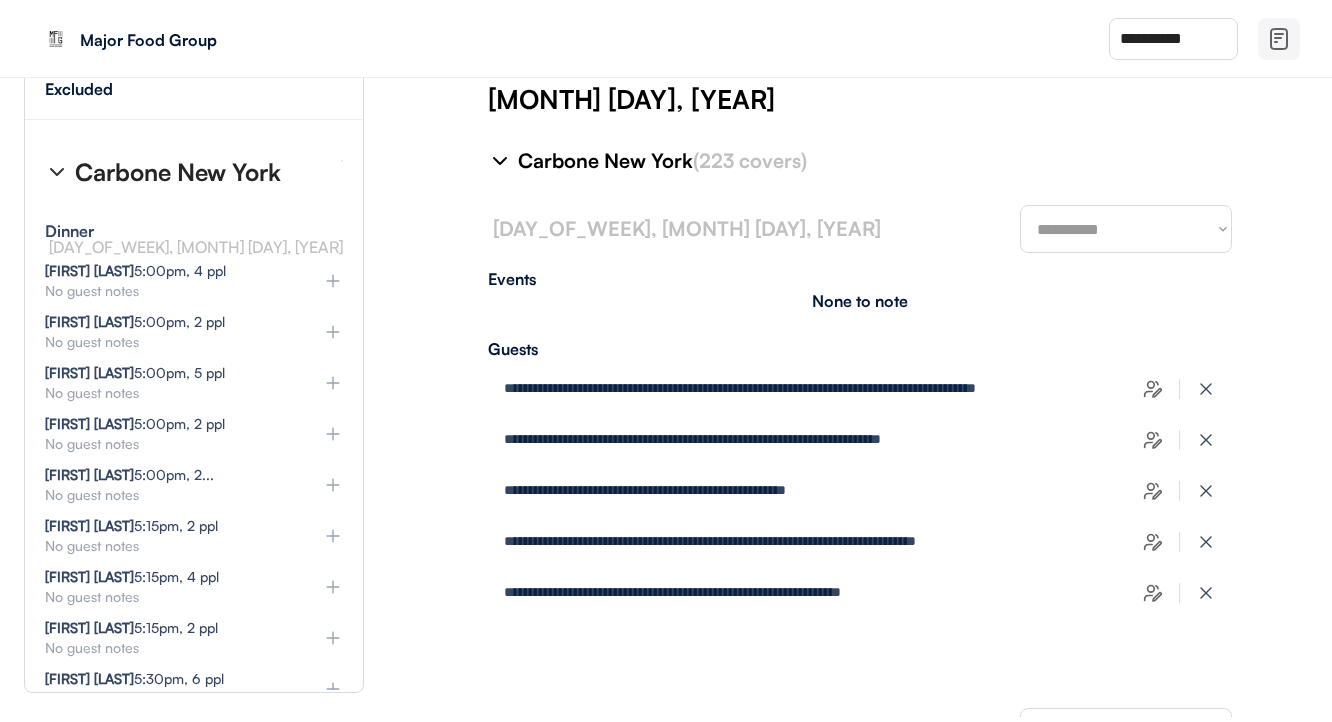 select on "********" 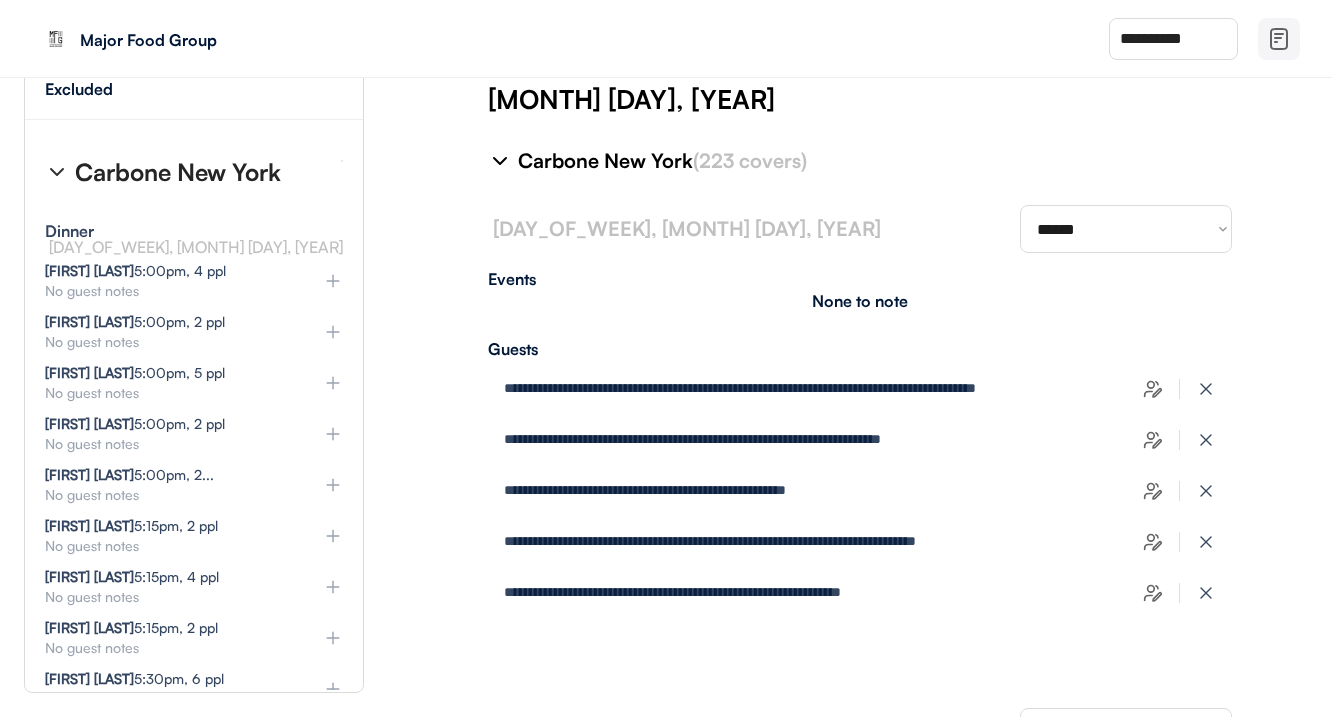 select on "********" 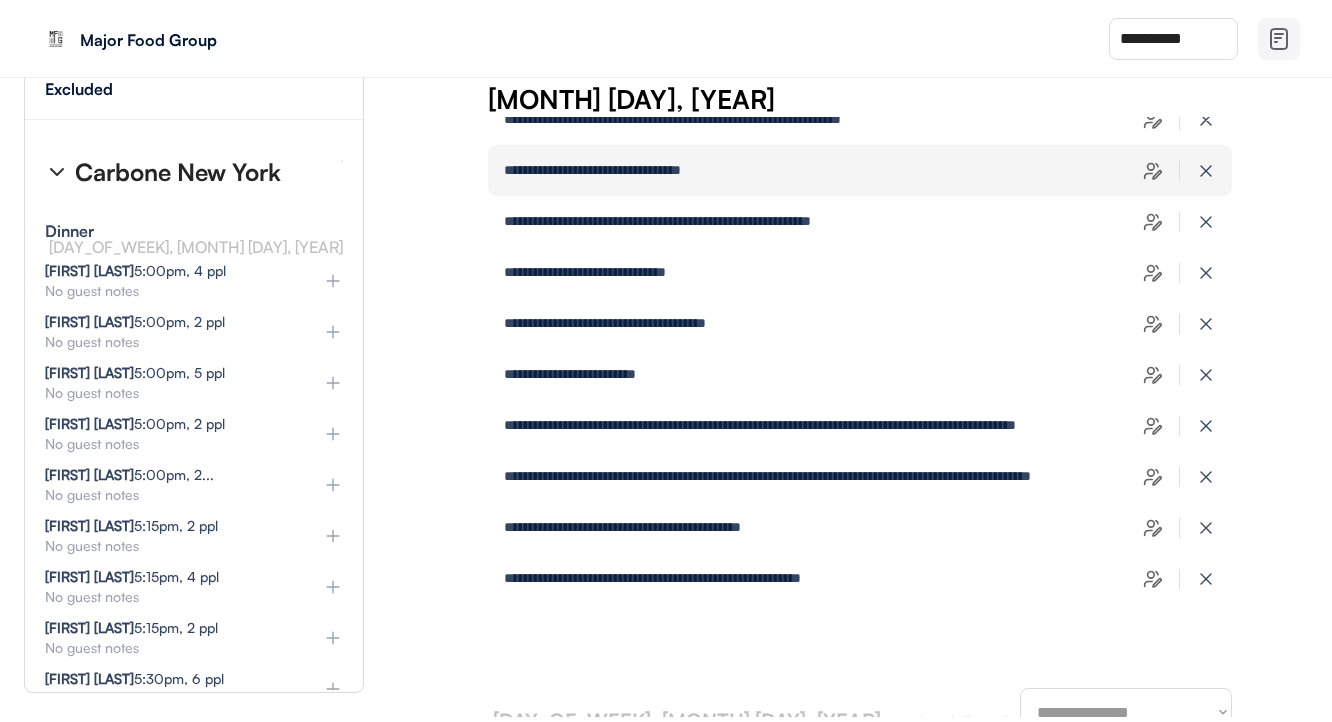 scroll, scrollTop: 1543, scrollLeft: 0, axis: vertical 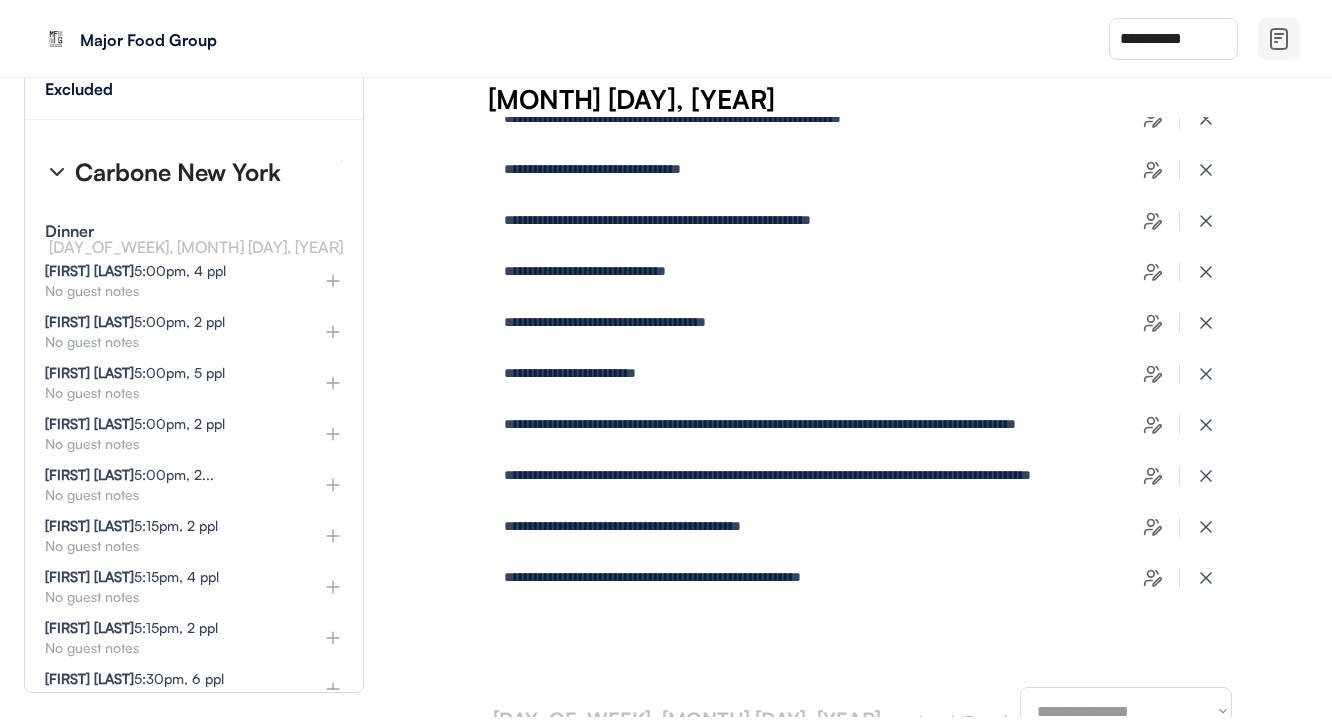 click 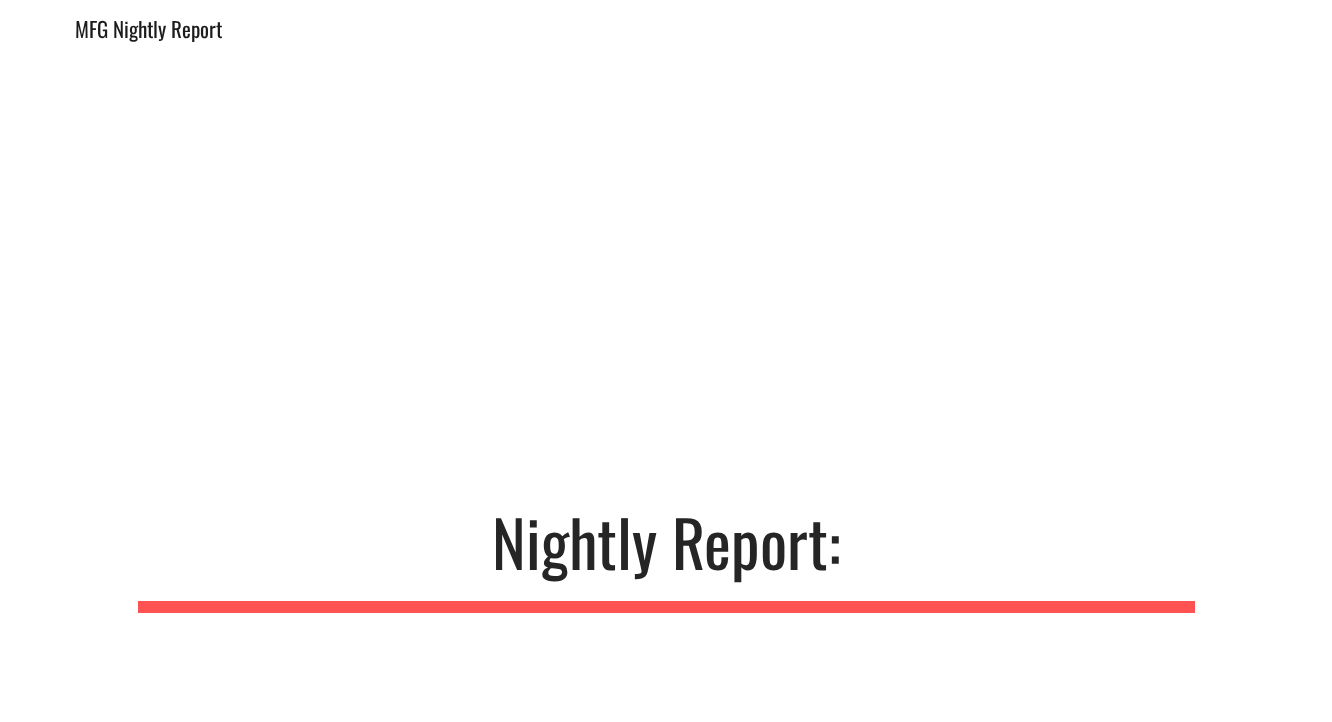 scroll, scrollTop: 0, scrollLeft: 0, axis: both 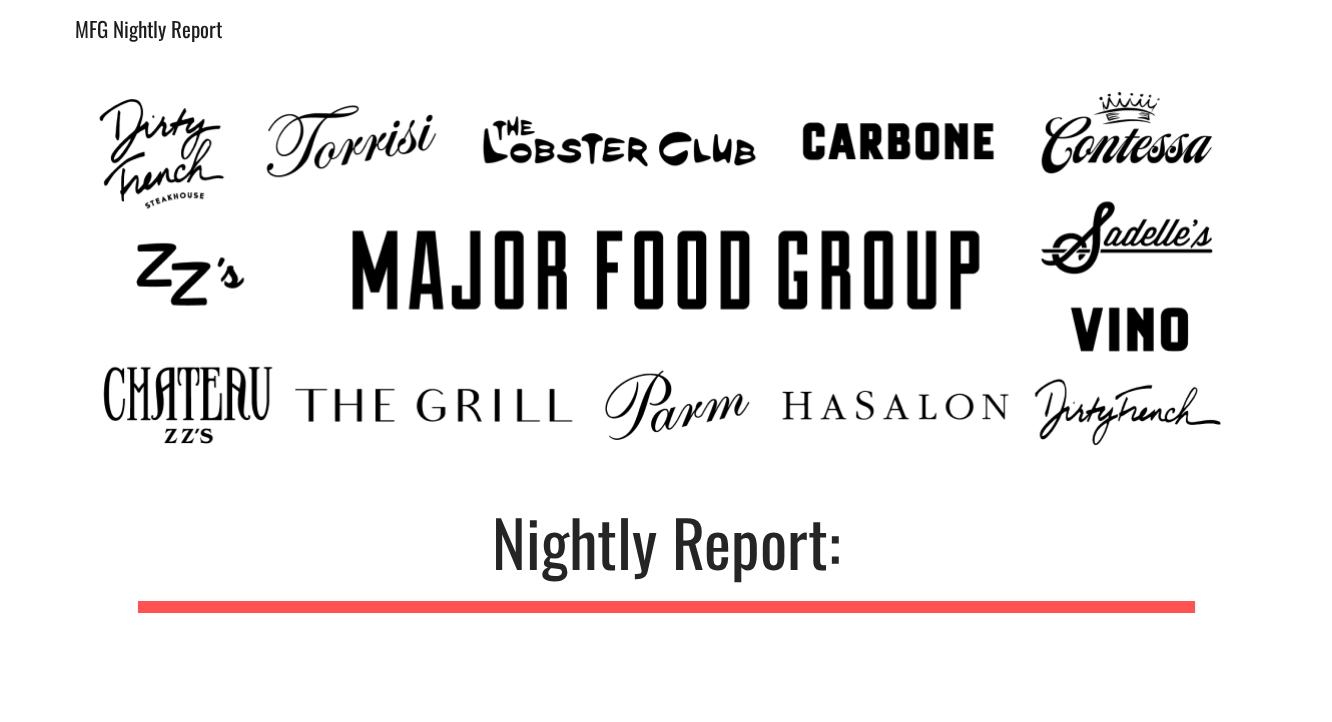 type on "**********" 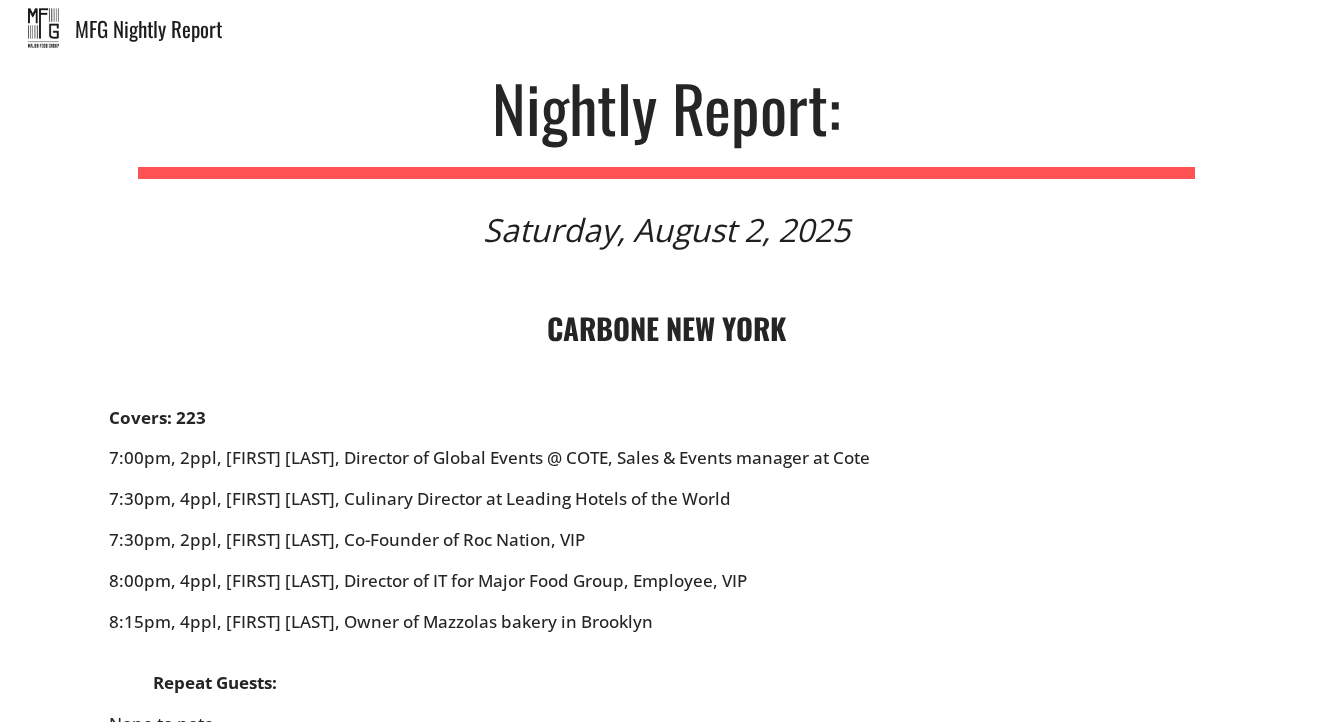 scroll, scrollTop: 450, scrollLeft: 0, axis: vertical 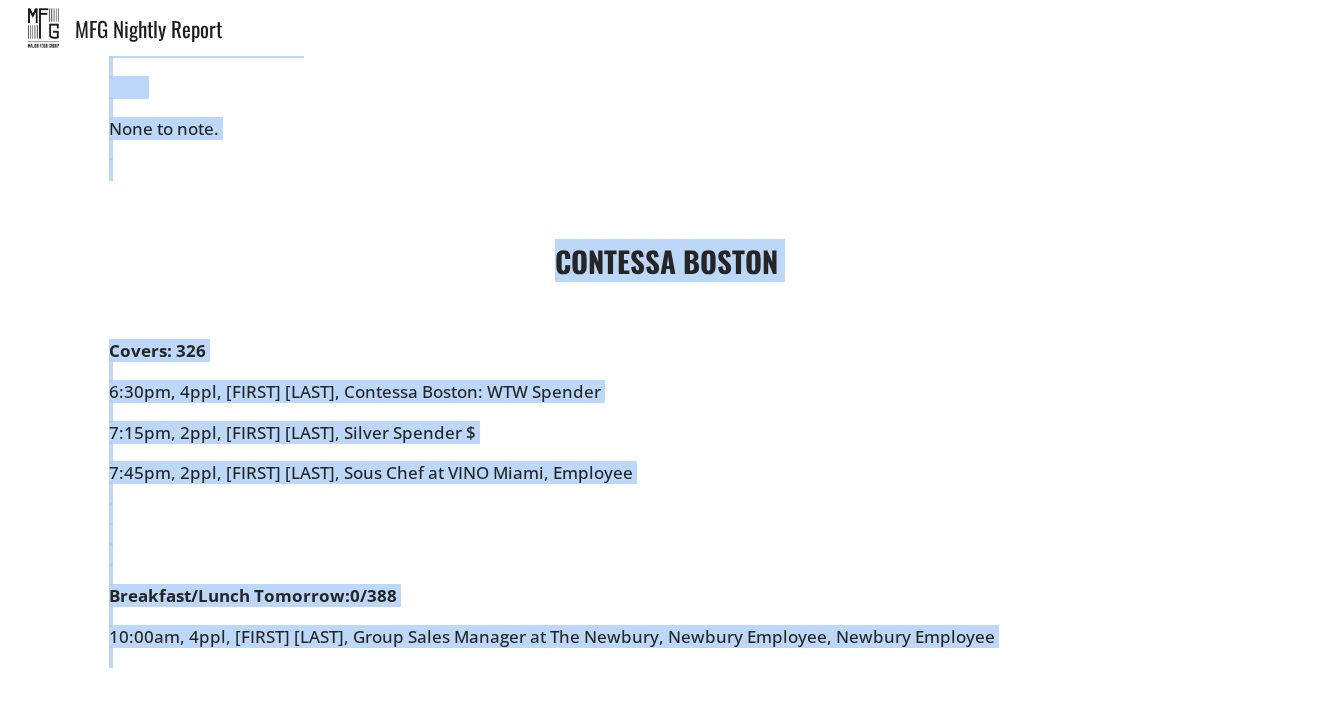drag, startPoint x: 503, startPoint y: 287, endPoint x: 1040, endPoint y: 794, distance: 738.52423 